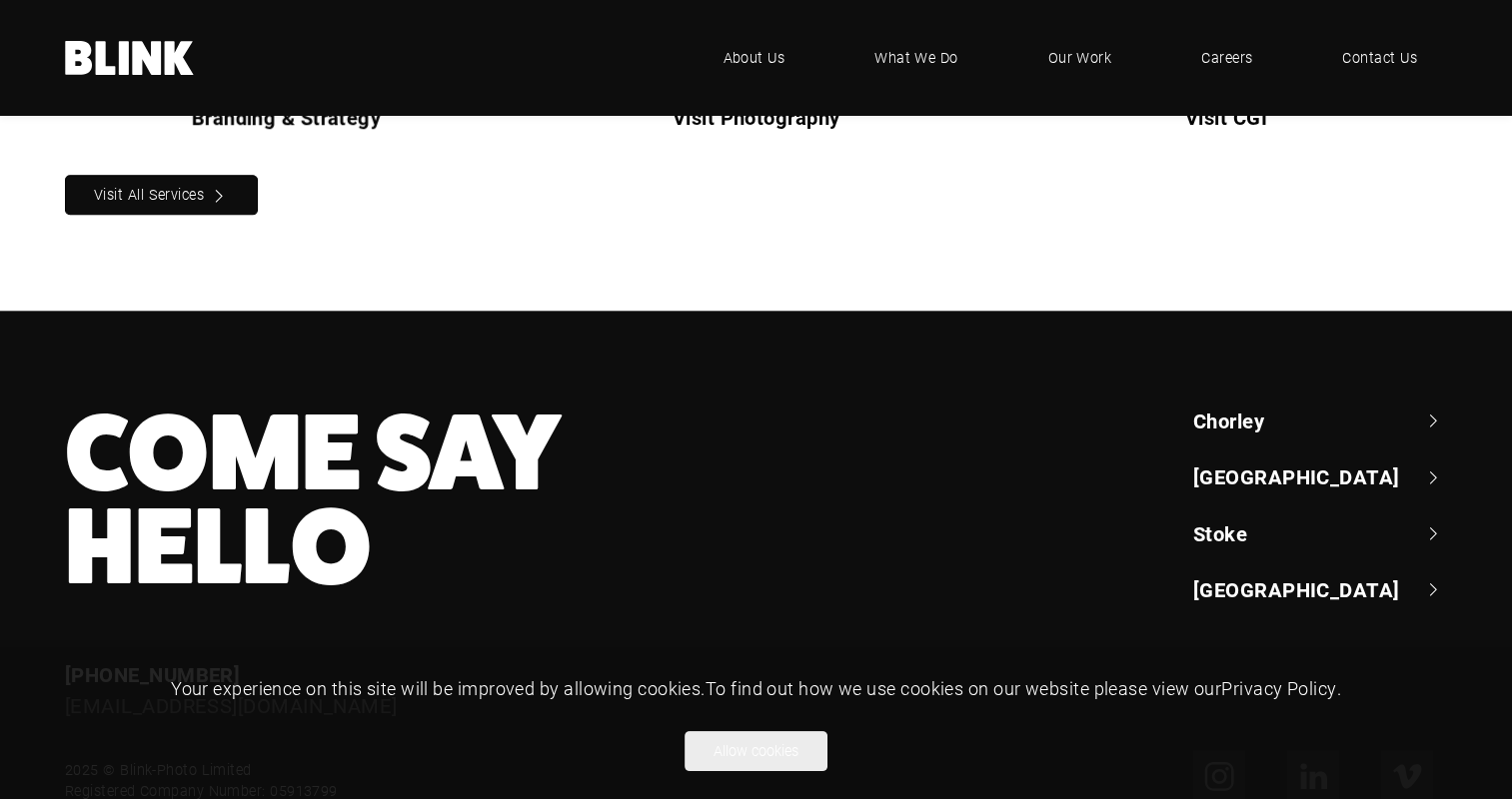 scroll, scrollTop: 2111, scrollLeft: 0, axis: vertical 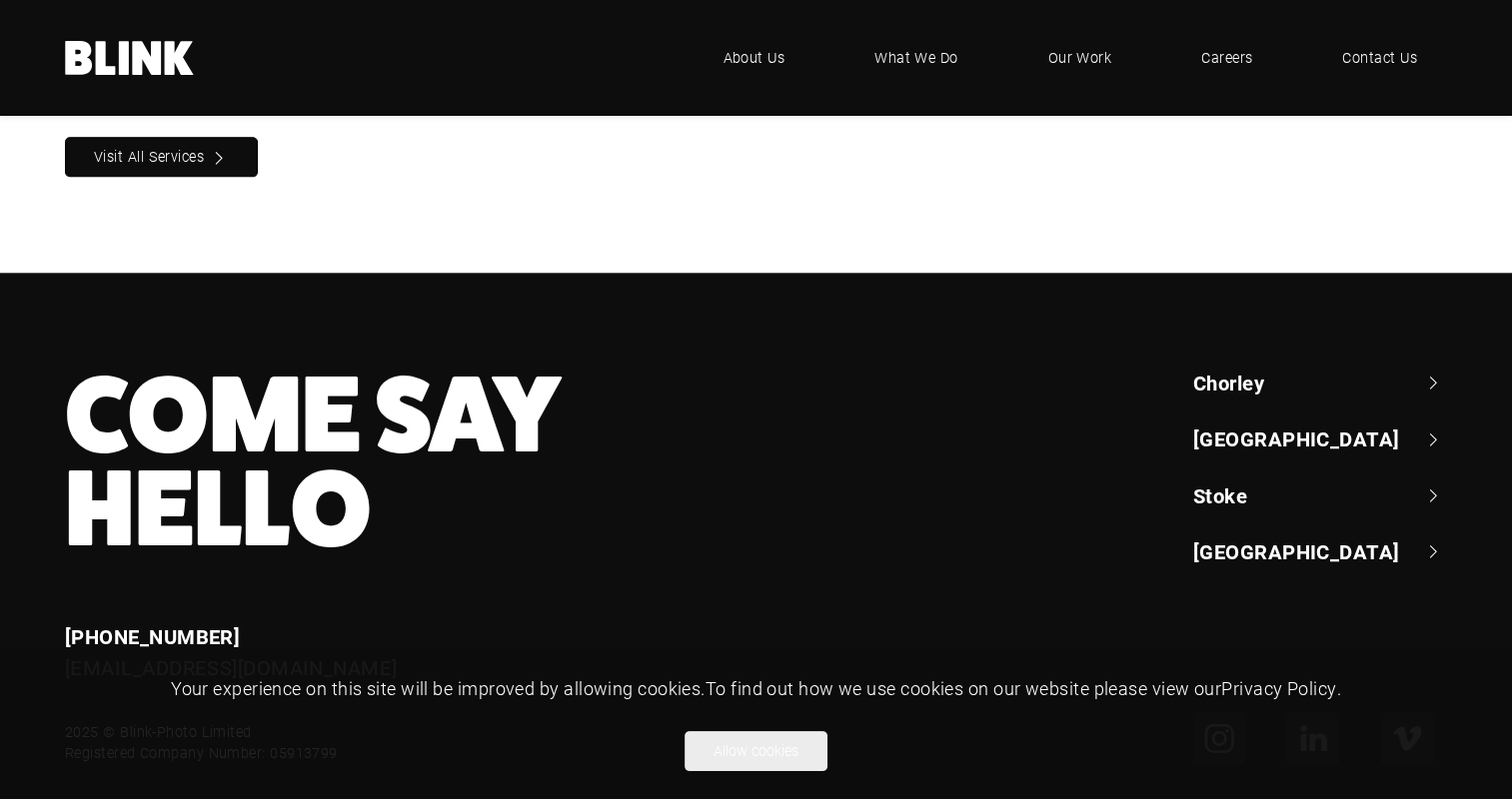 click on "[GEOGRAPHIC_DATA]" at bounding box center (1320, 438) 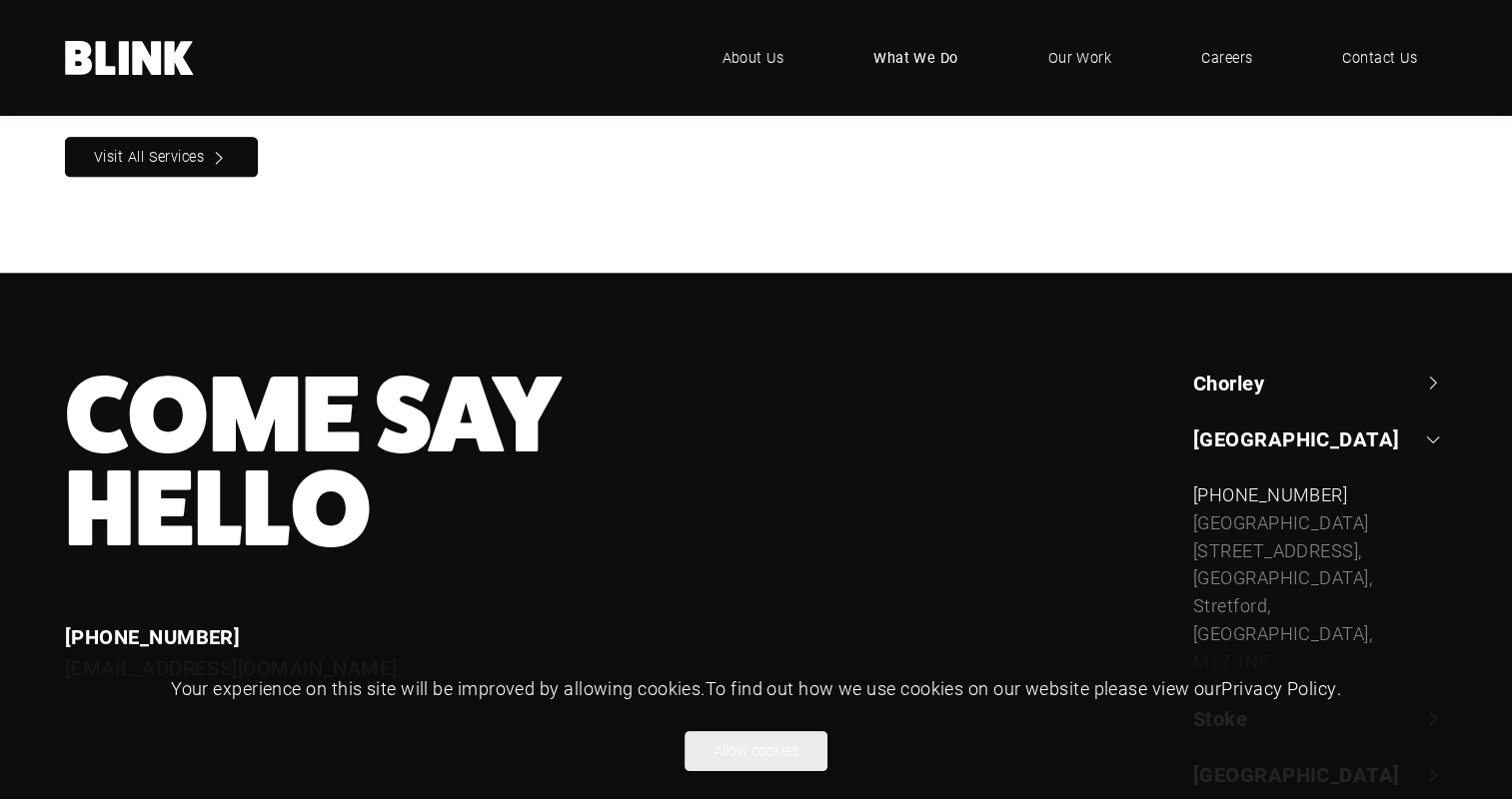 click on "What We Do" at bounding box center [915, 58] 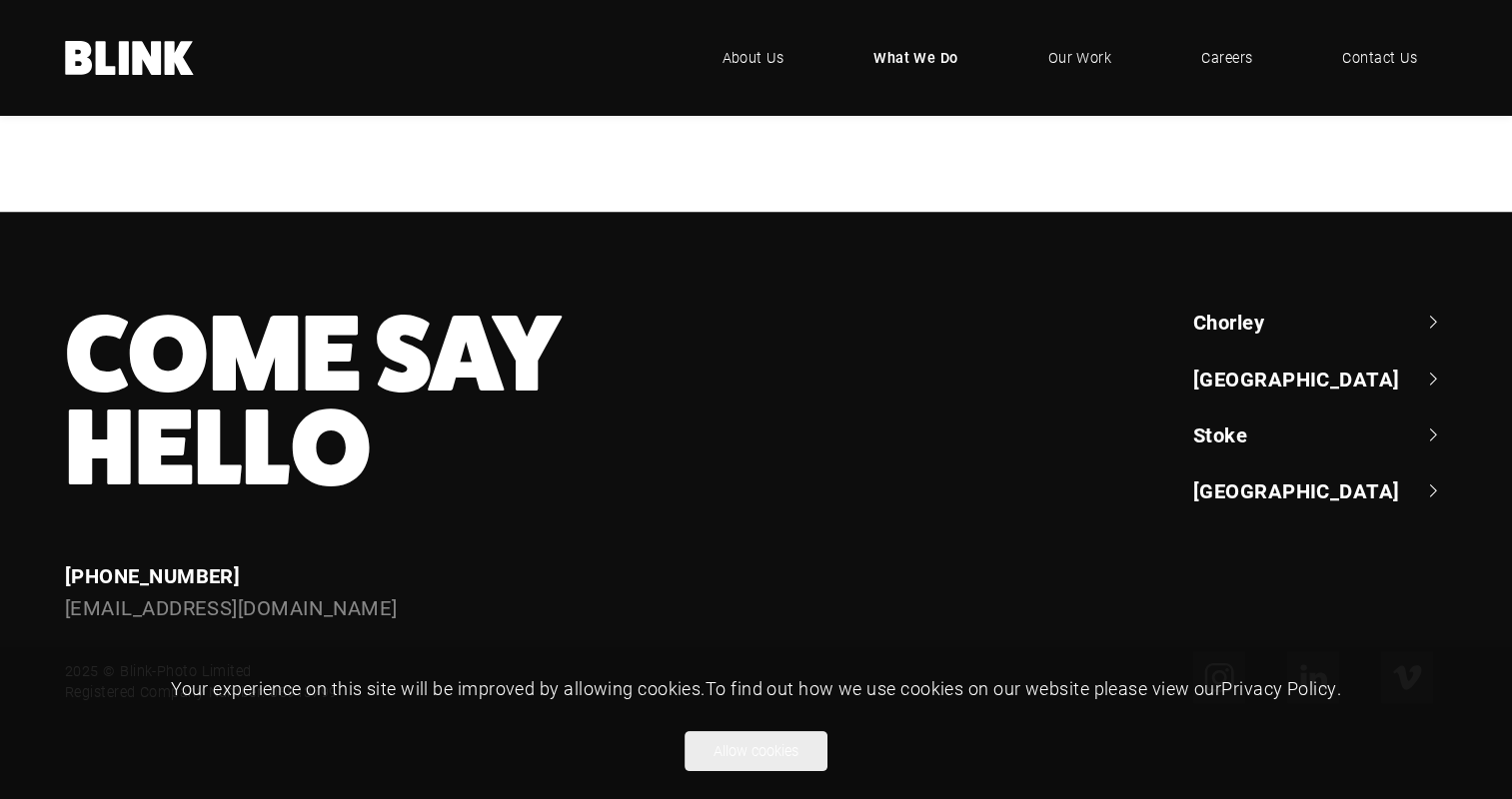 scroll, scrollTop: 2061, scrollLeft: 0, axis: vertical 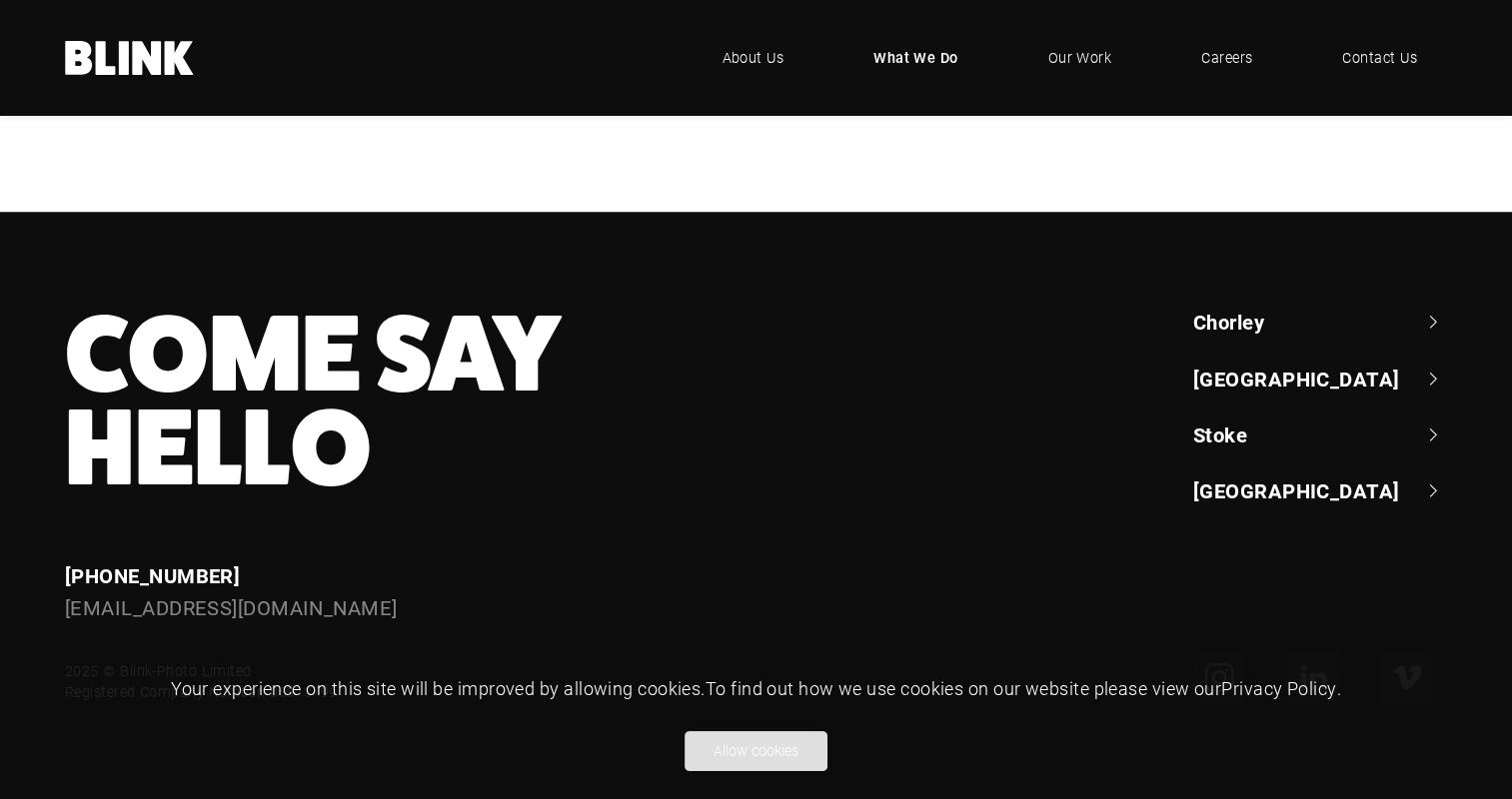 click on "Allow cookies" at bounding box center [756, 751] 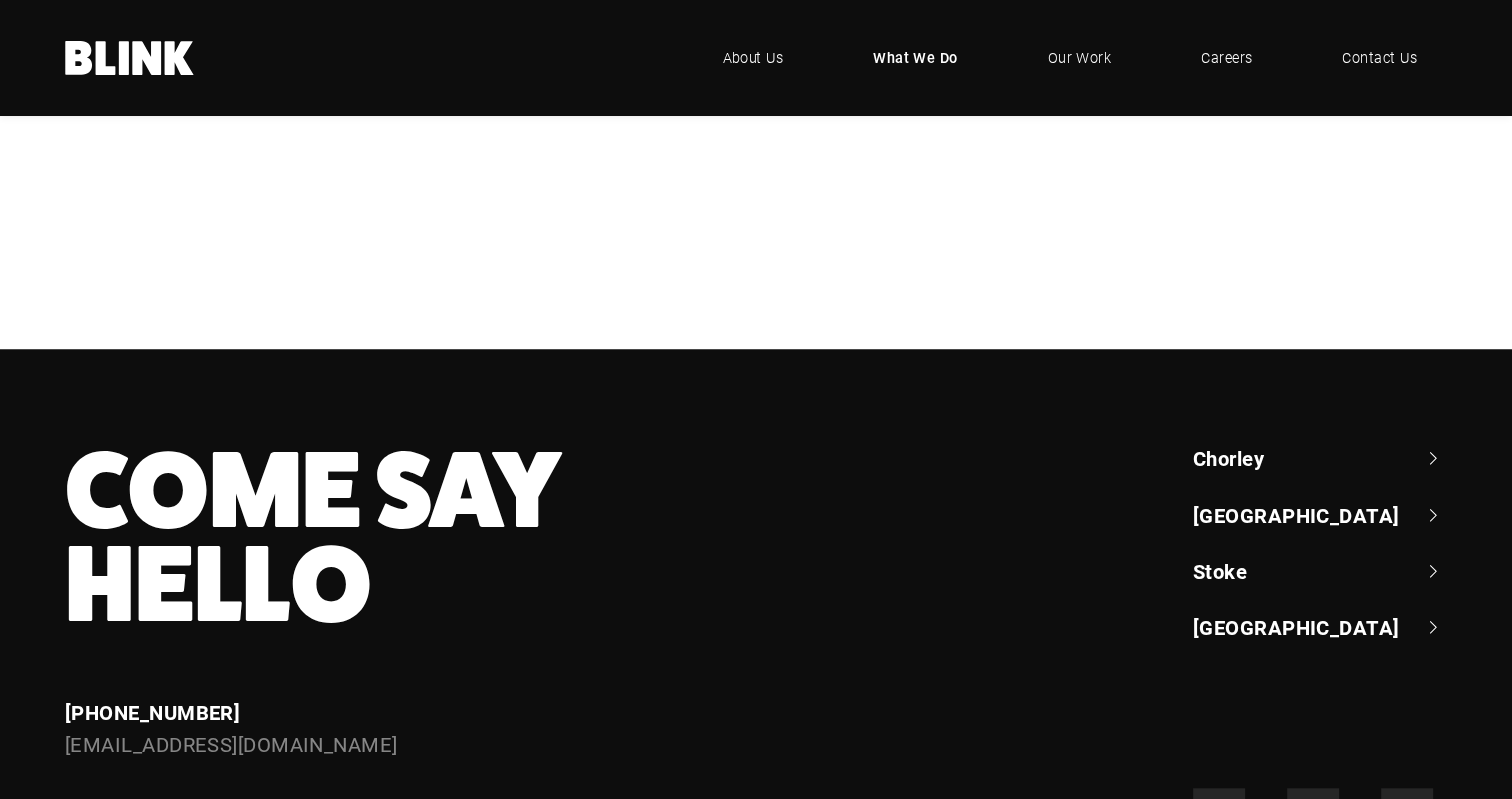 scroll, scrollTop: 2061, scrollLeft: 0, axis: vertical 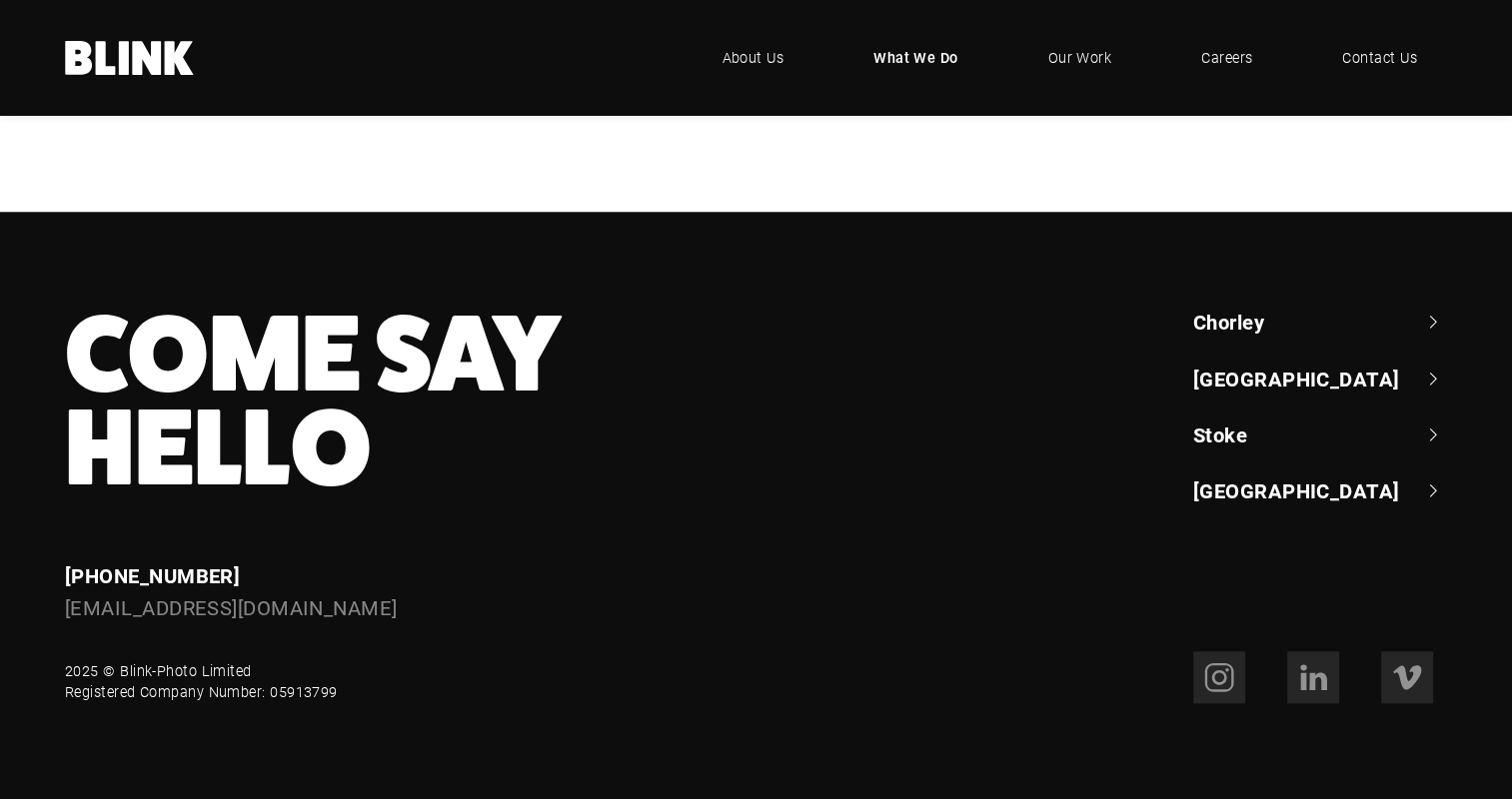 click on "[GEOGRAPHIC_DATA]" at bounding box center (1320, 379) 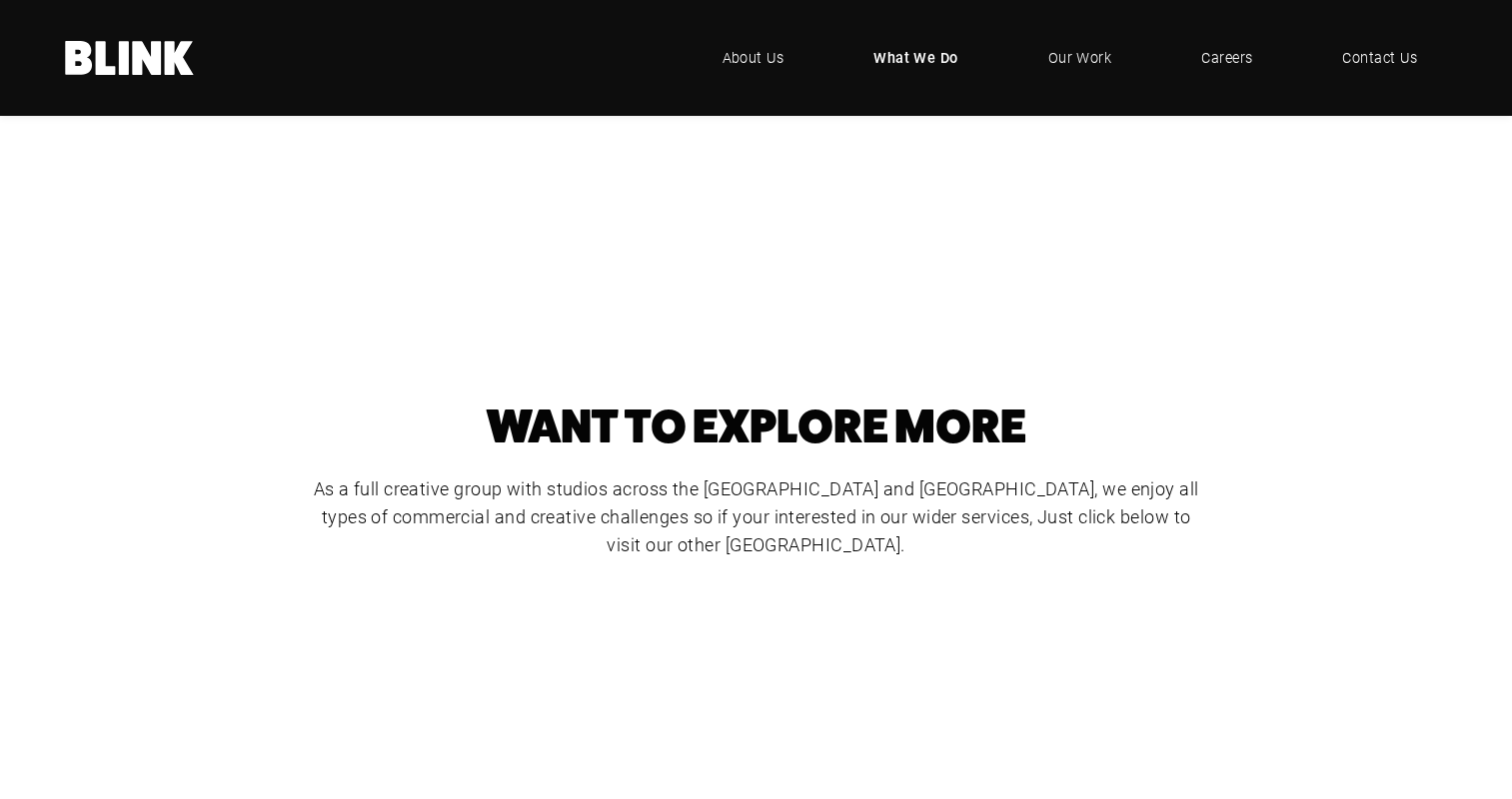scroll, scrollTop: 663, scrollLeft: 0, axis: vertical 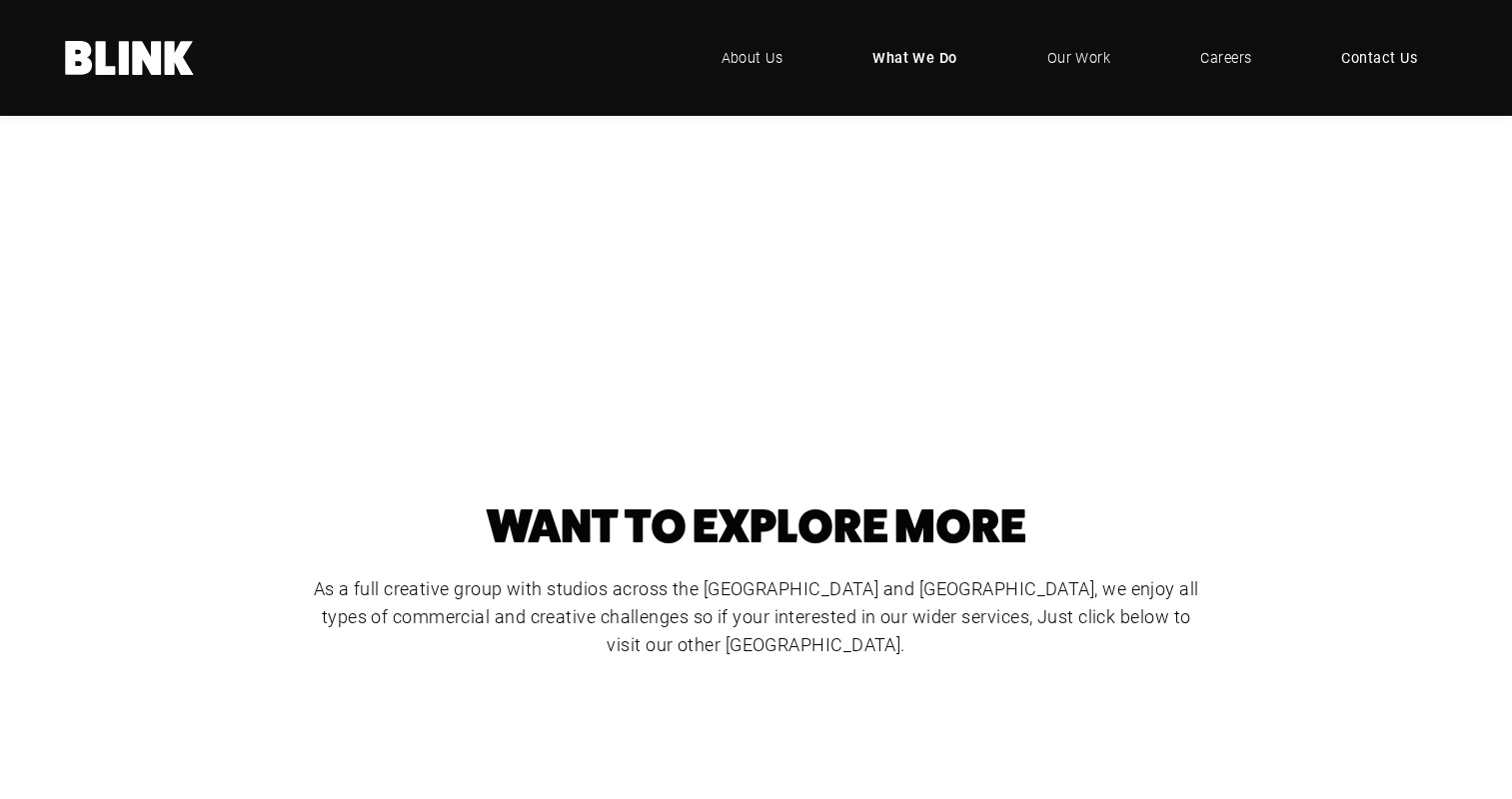 click on "Contact Us" at bounding box center (1379, 58) 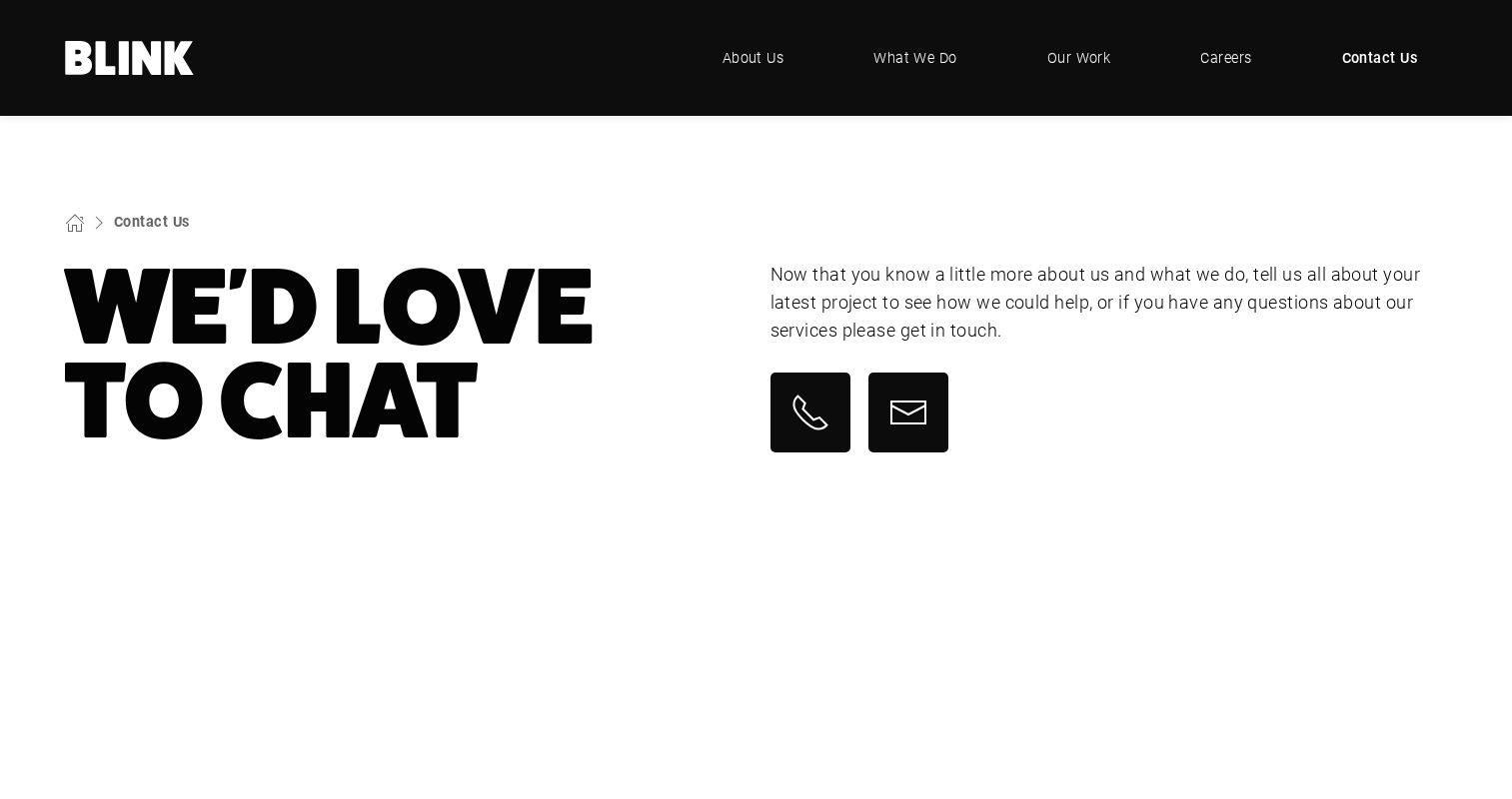 scroll, scrollTop: 0, scrollLeft: 0, axis: both 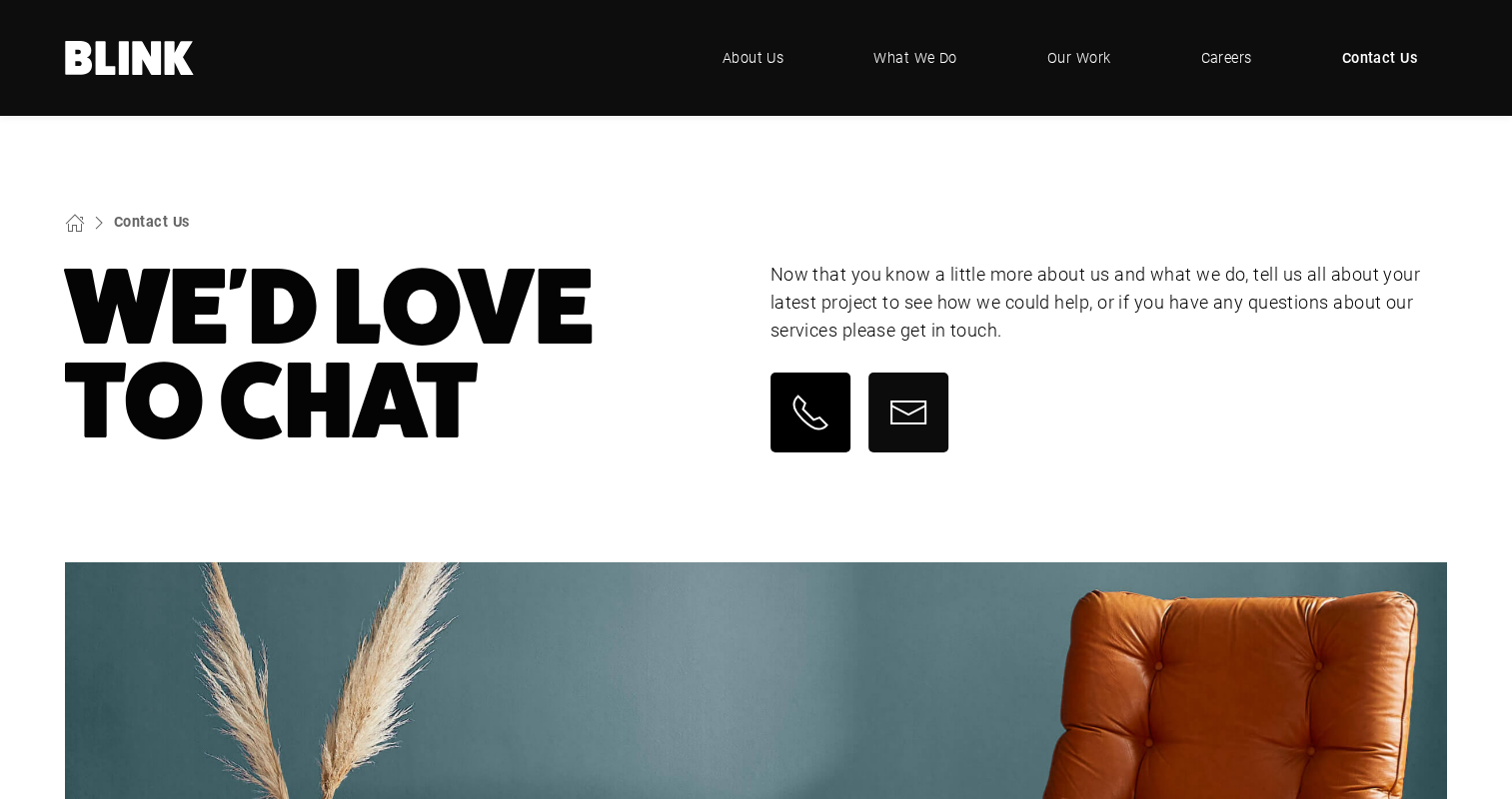 click 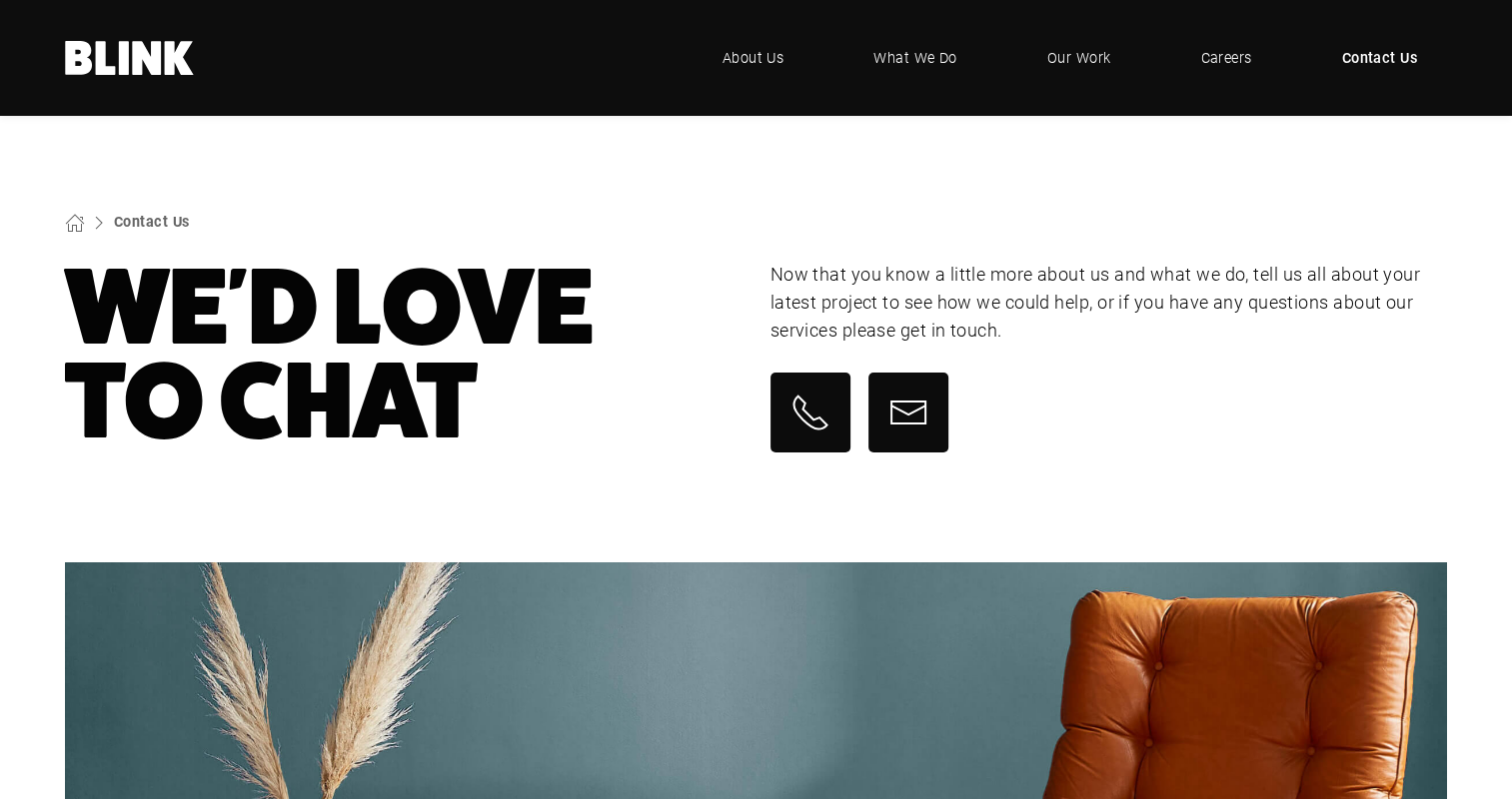 click at bounding box center [1109, 419] 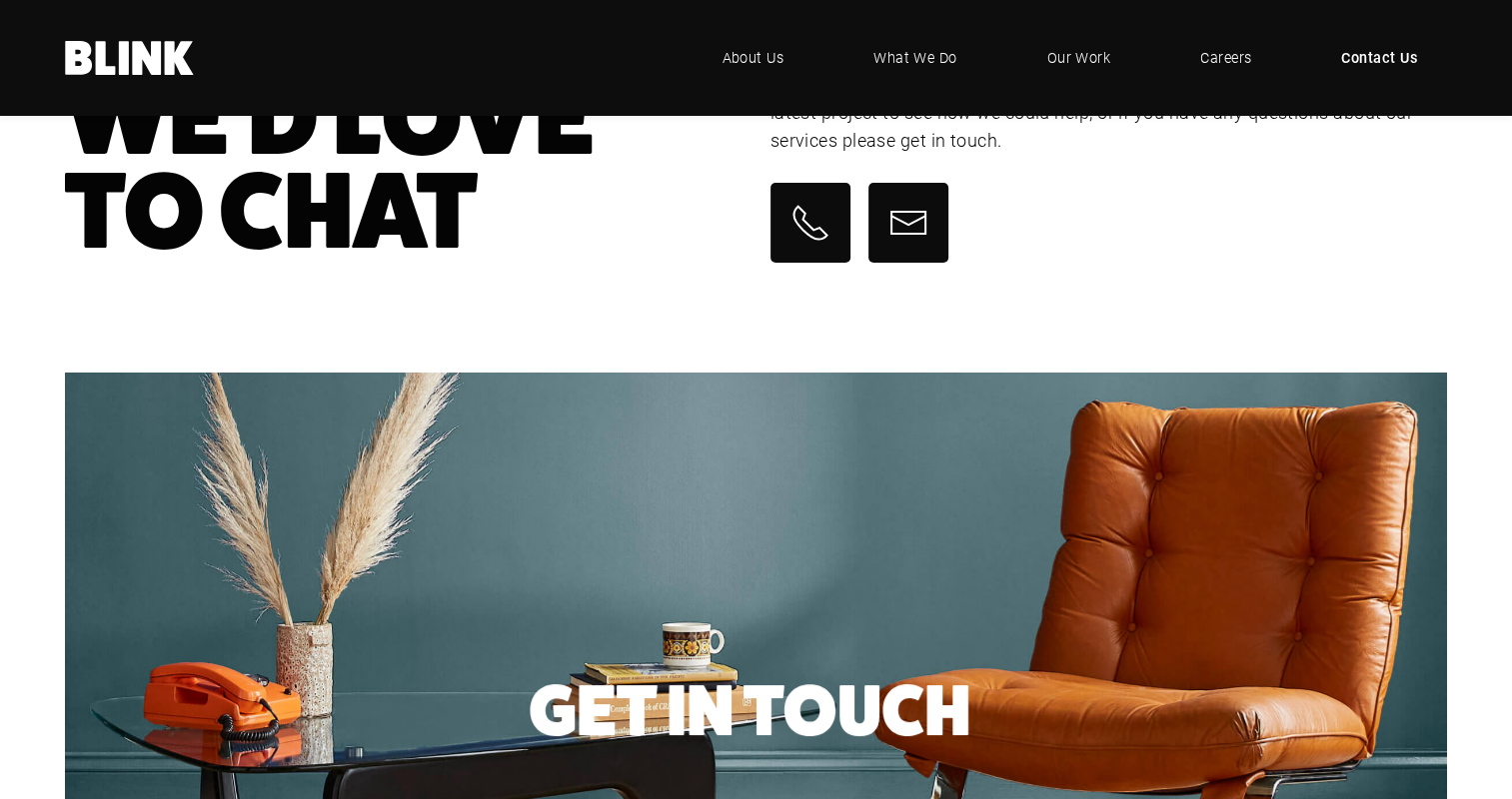 scroll, scrollTop: 0, scrollLeft: 0, axis: both 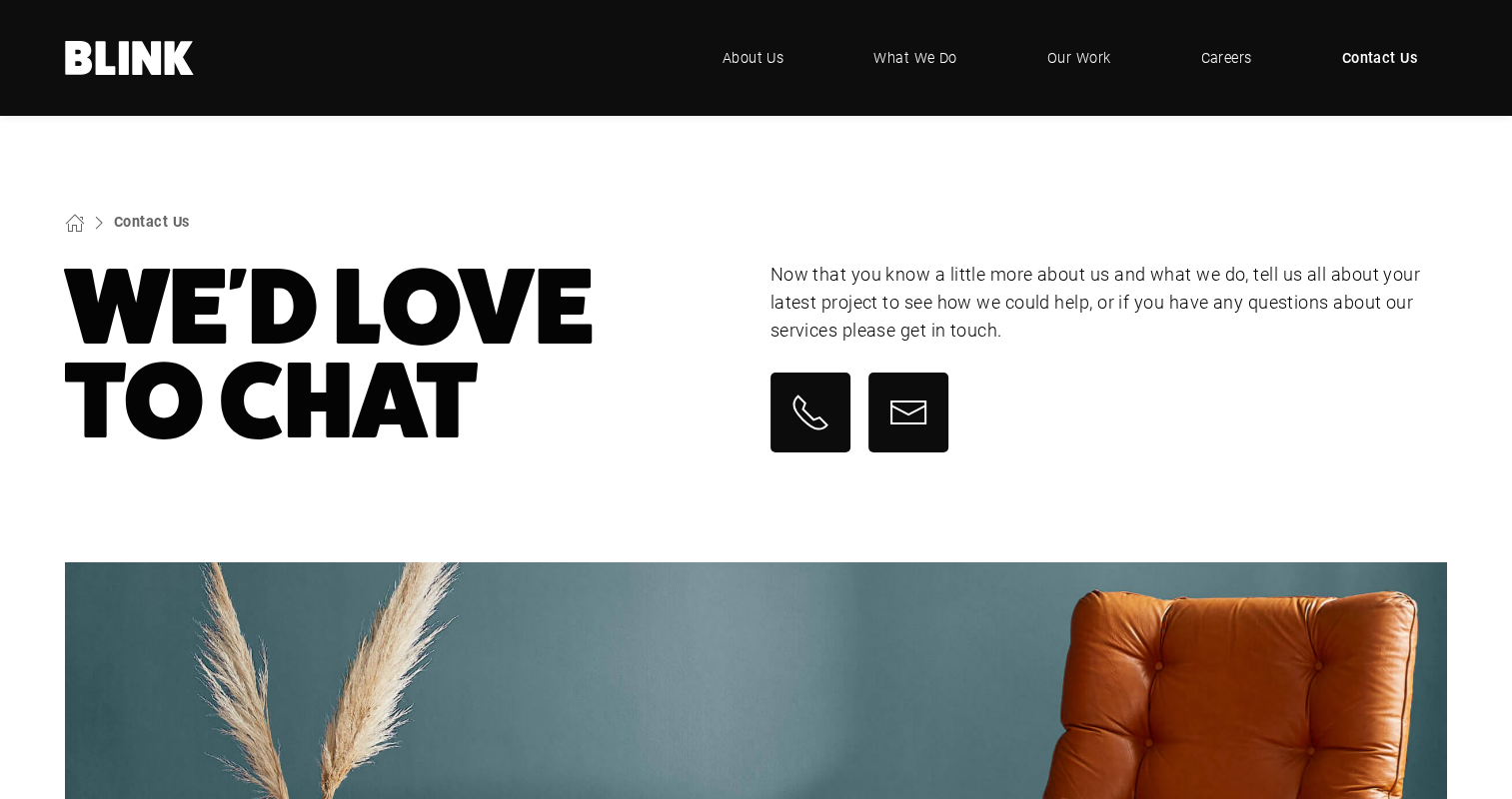 click on "Contact Us" at bounding box center [1380, 58] 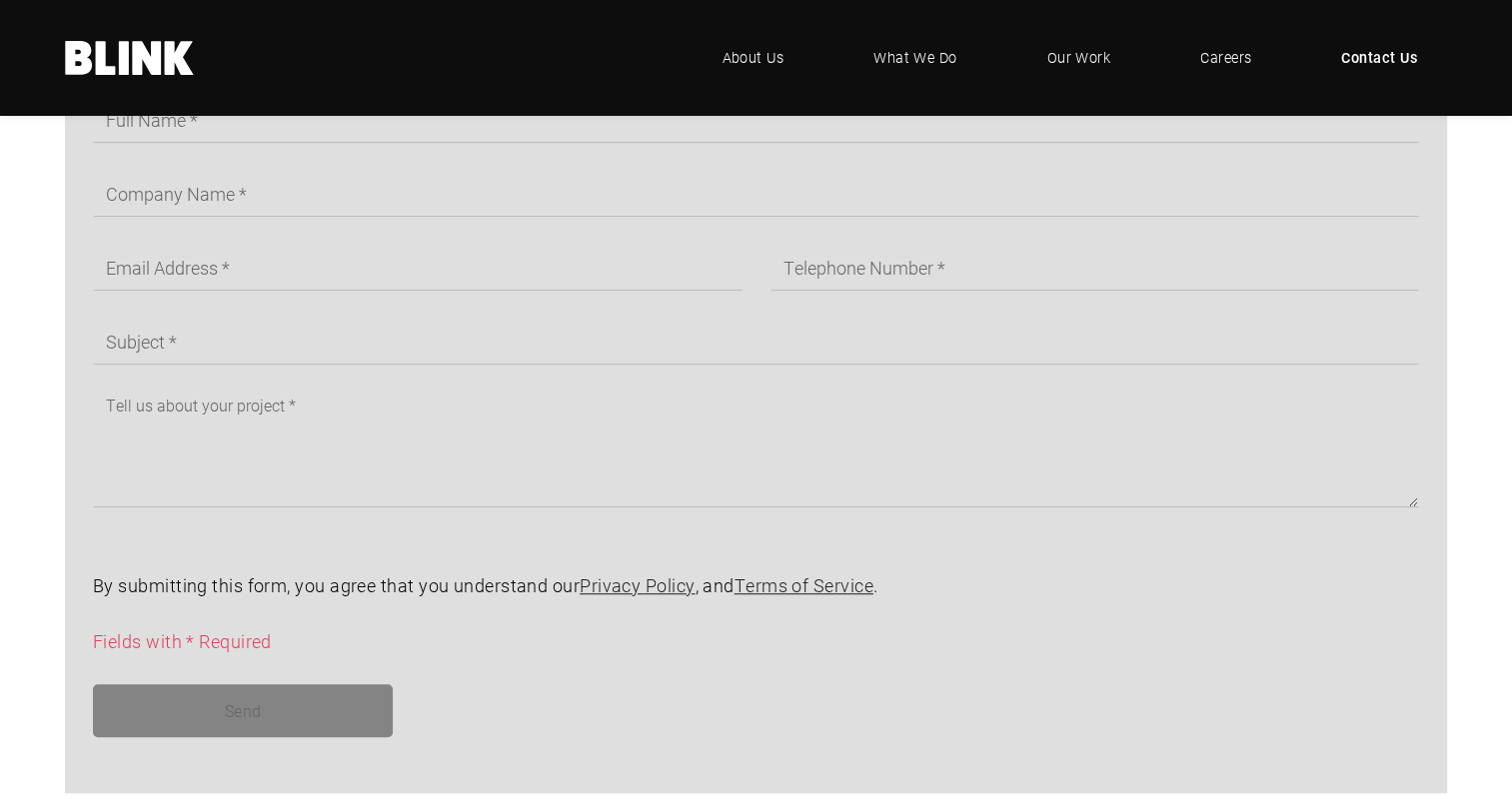 scroll, scrollTop: 899, scrollLeft: 0, axis: vertical 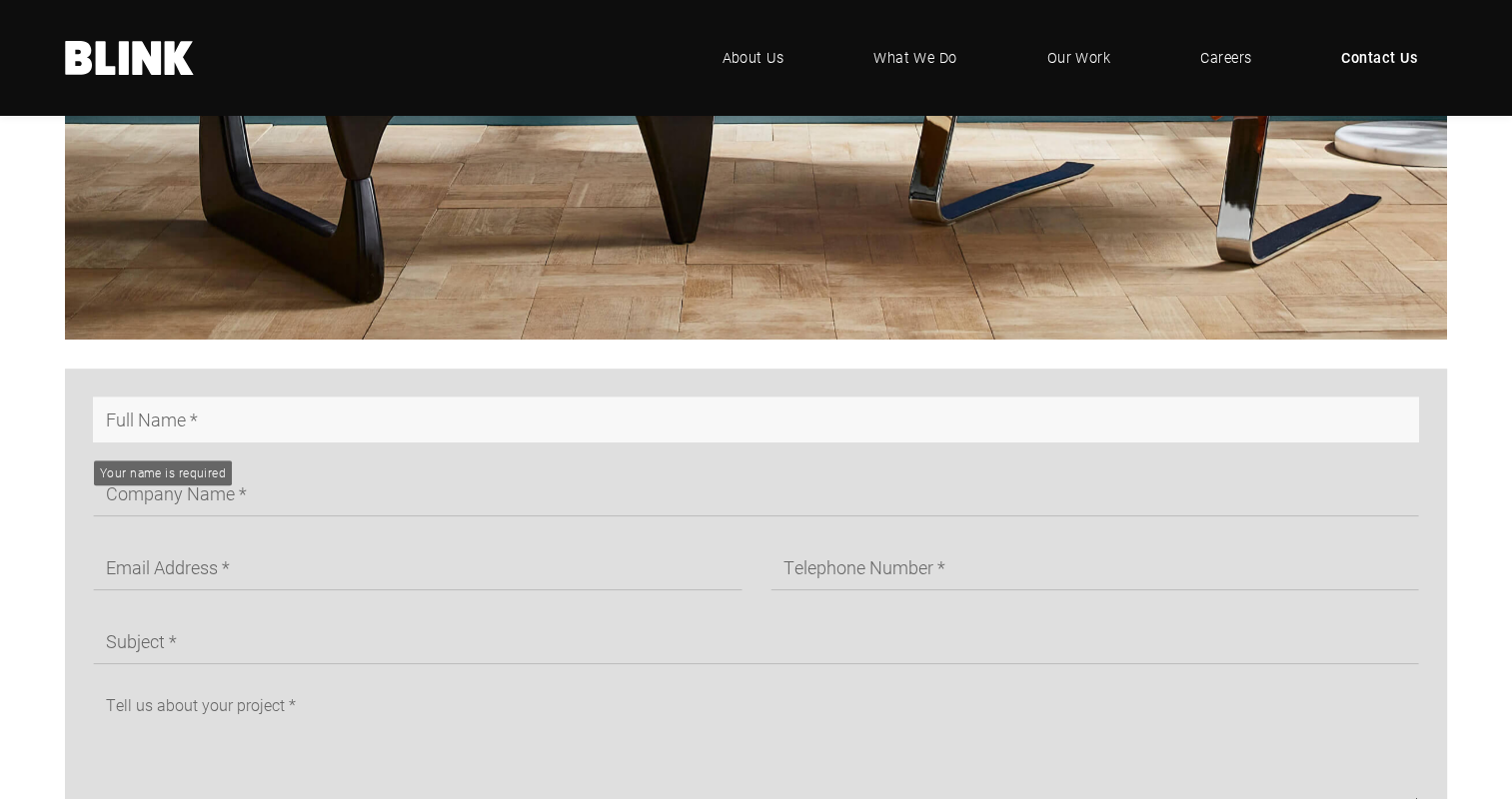 click at bounding box center [756, 419] 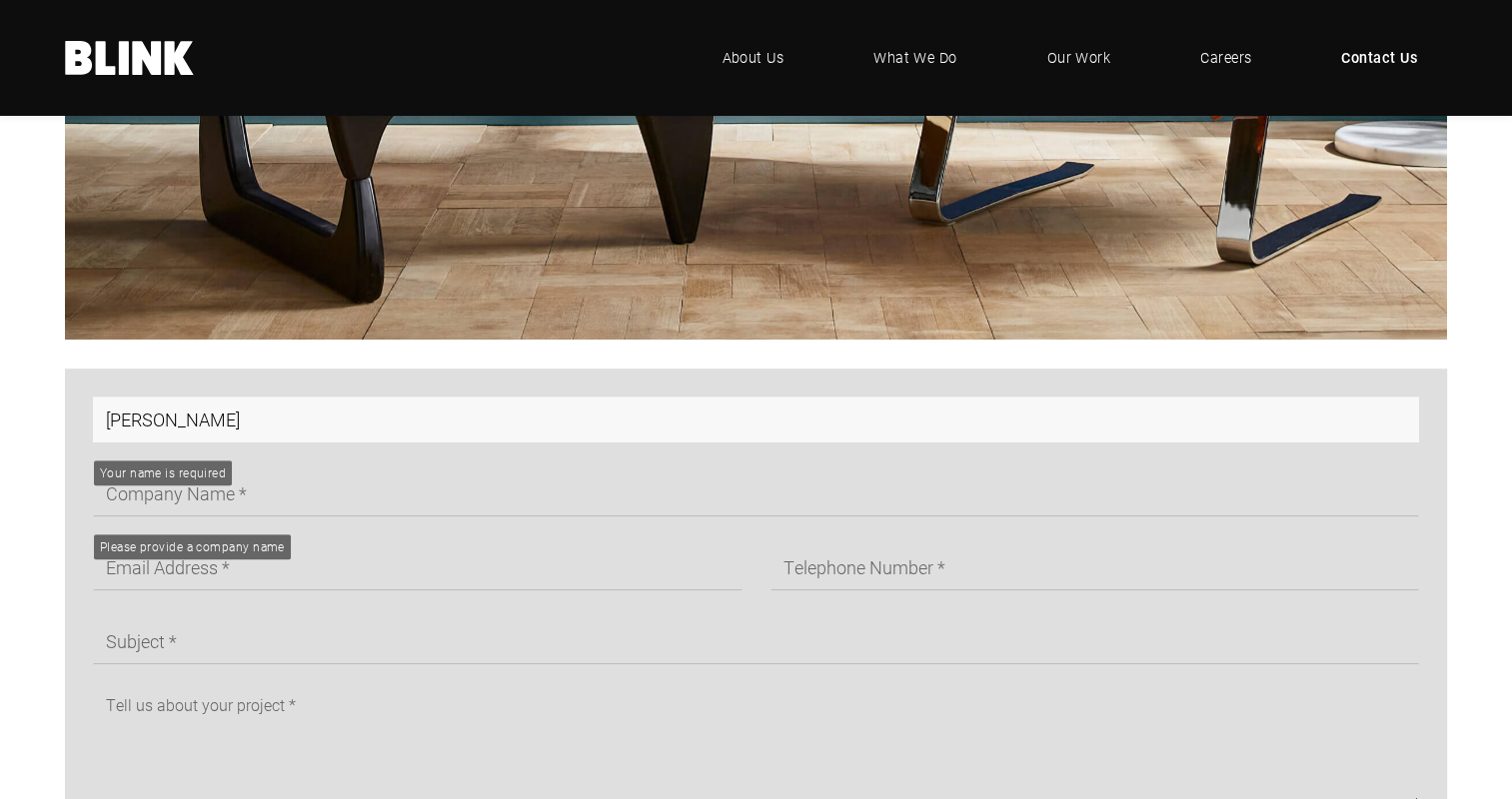 type on "[PERSON_NAME]" 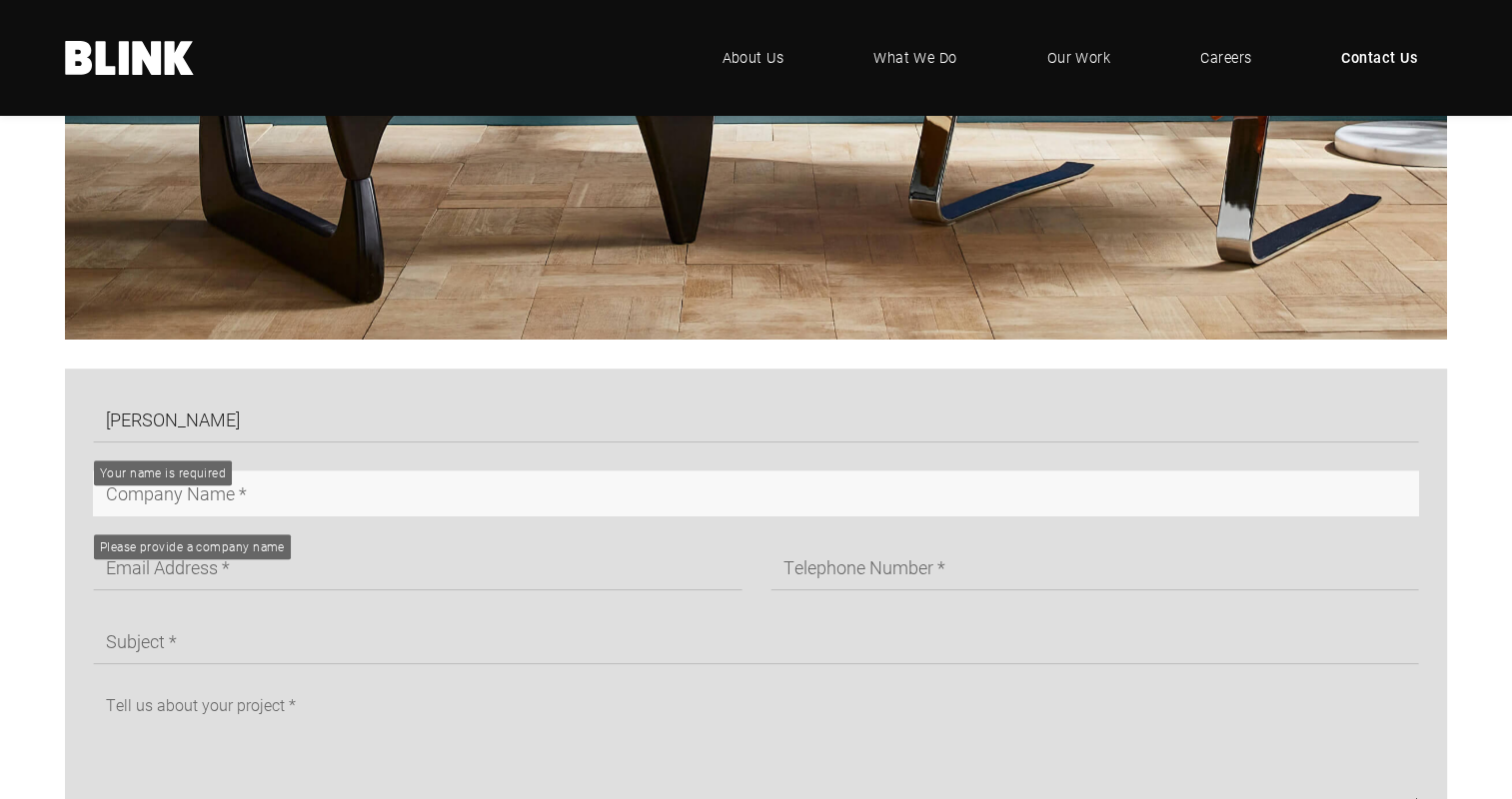 click at bounding box center (756, 493) 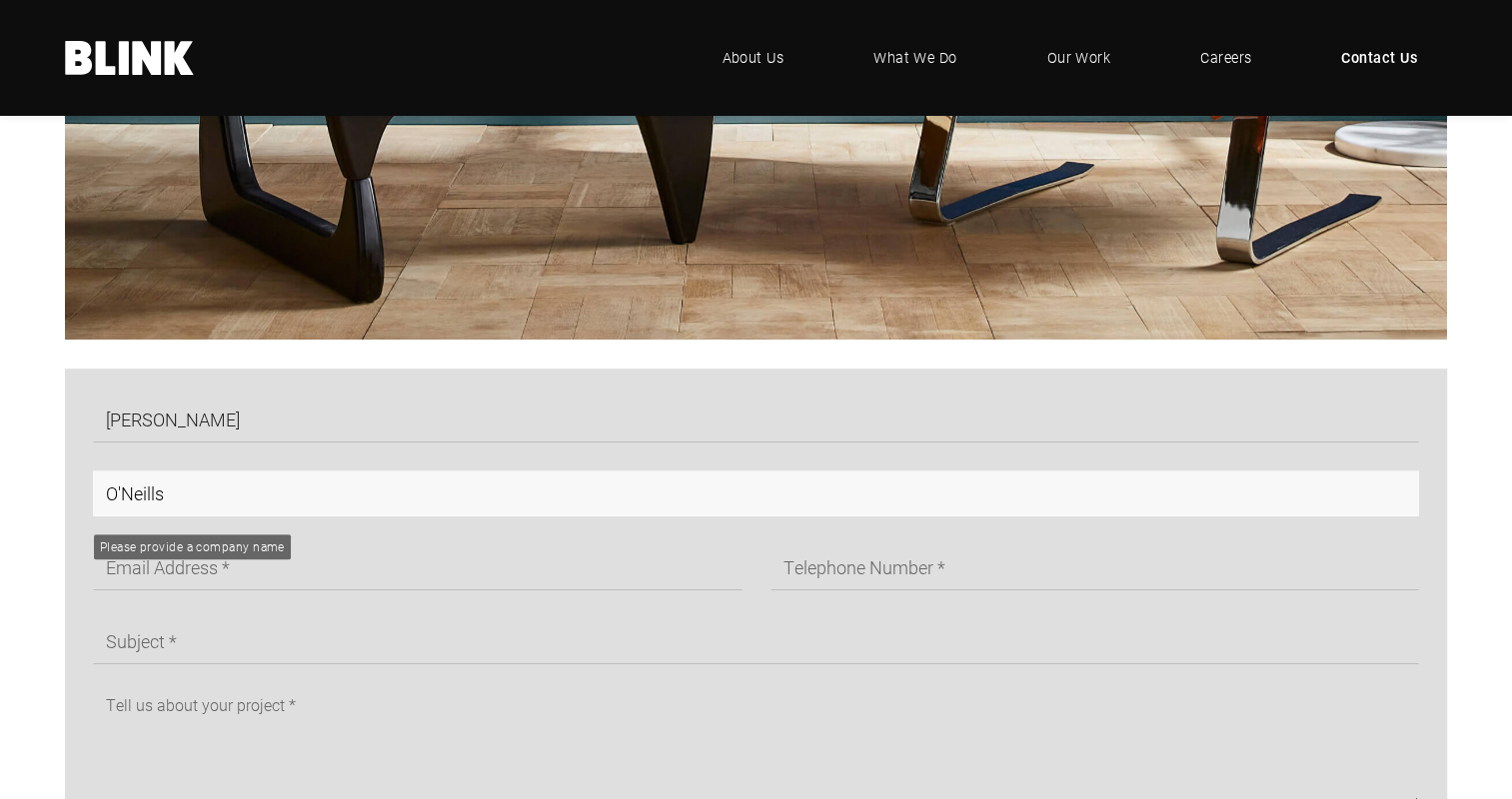 type on "O'Neills" 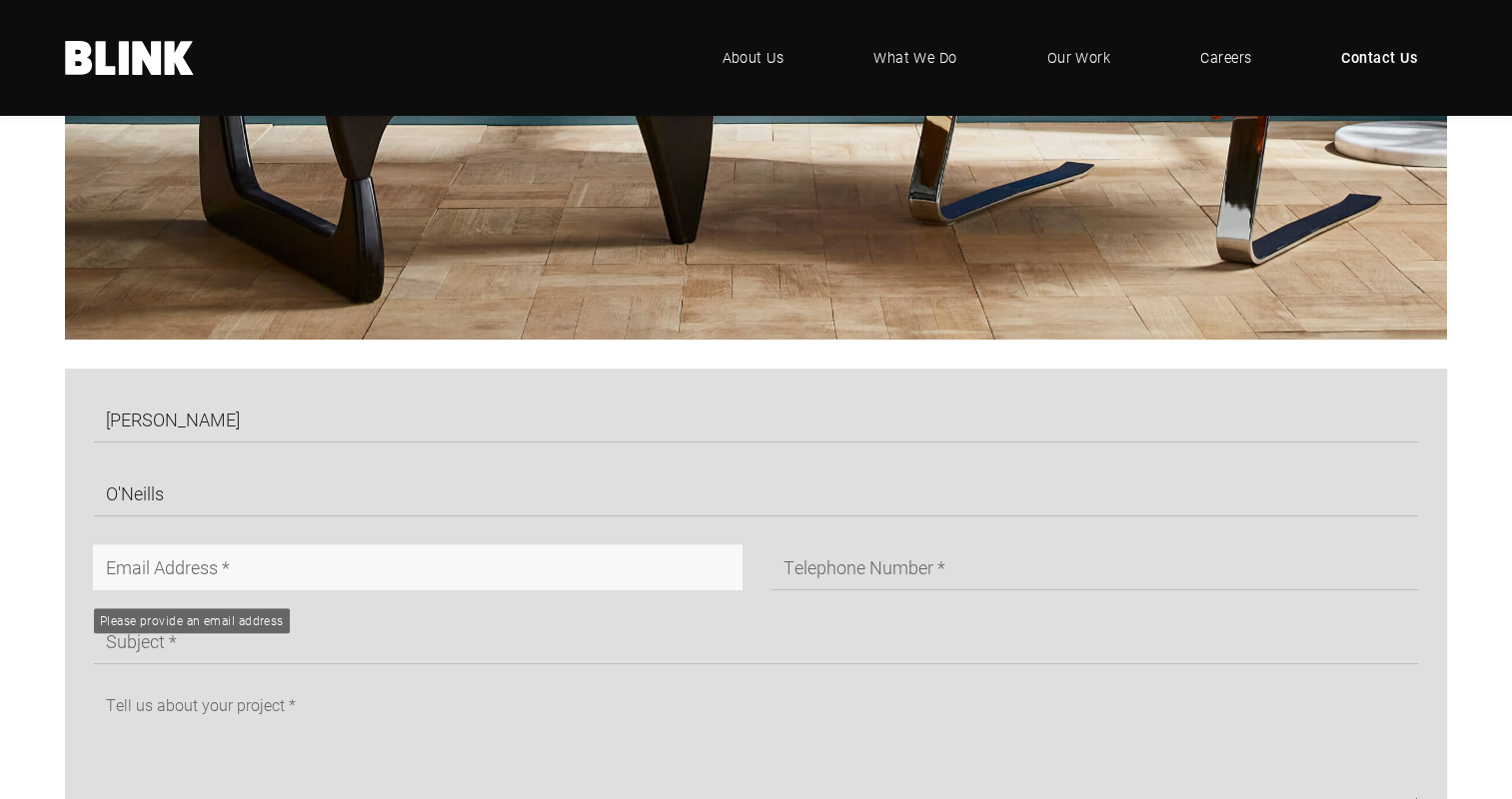 click at bounding box center (418, 567) 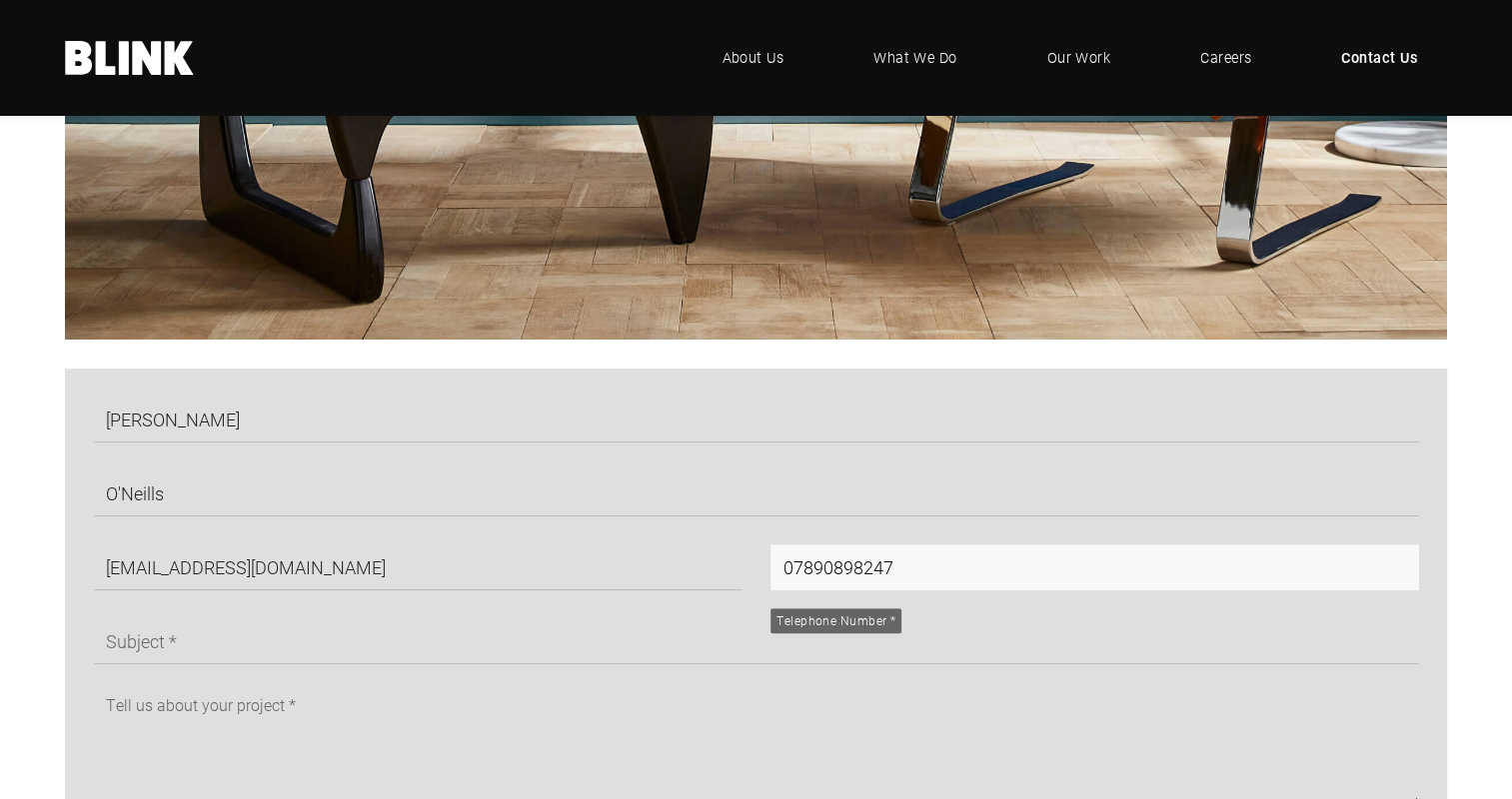 drag, startPoint x: 936, startPoint y: 577, endPoint x: 689, endPoint y: 573, distance: 247.03239 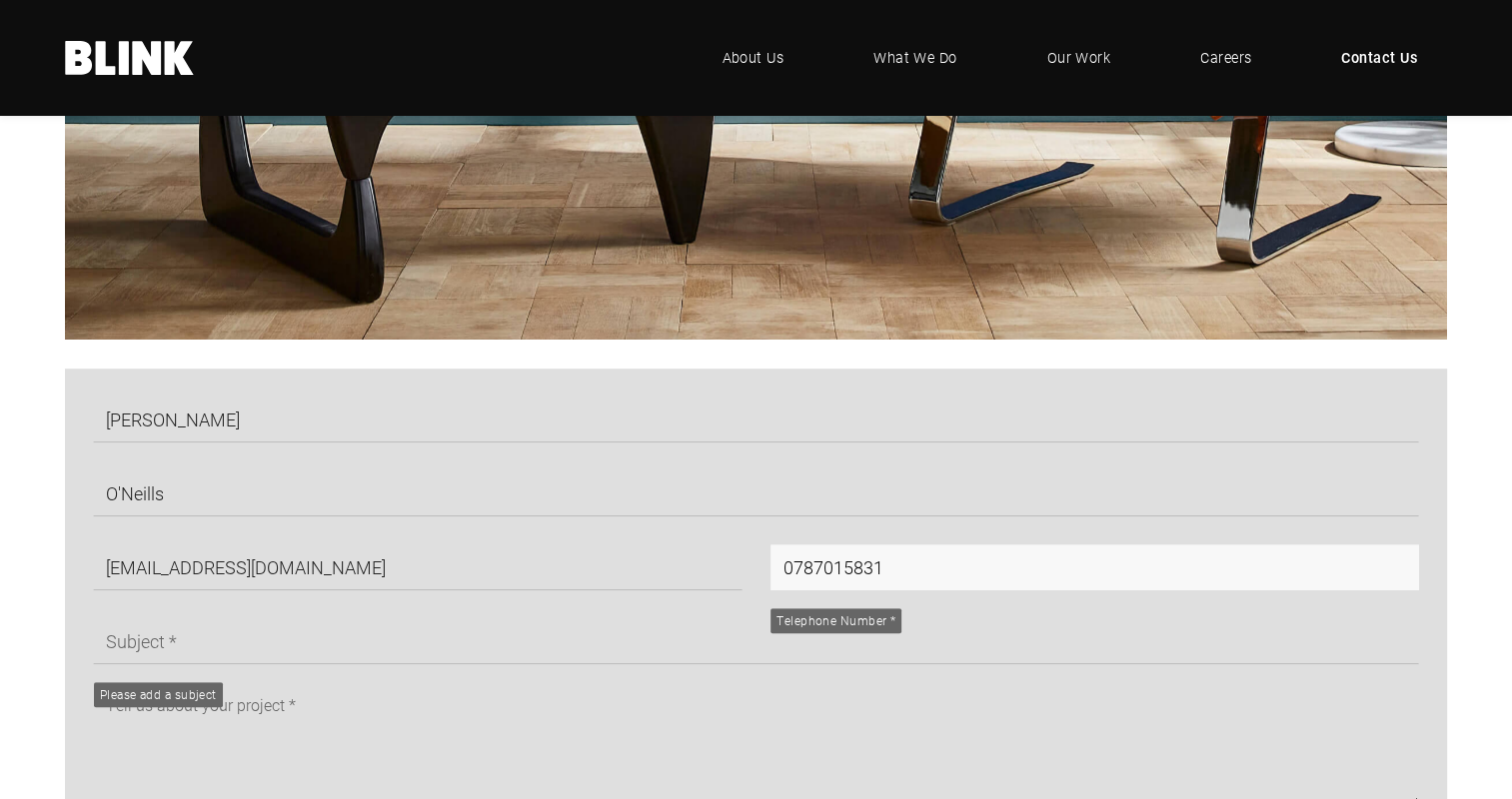 type on "0787015831" 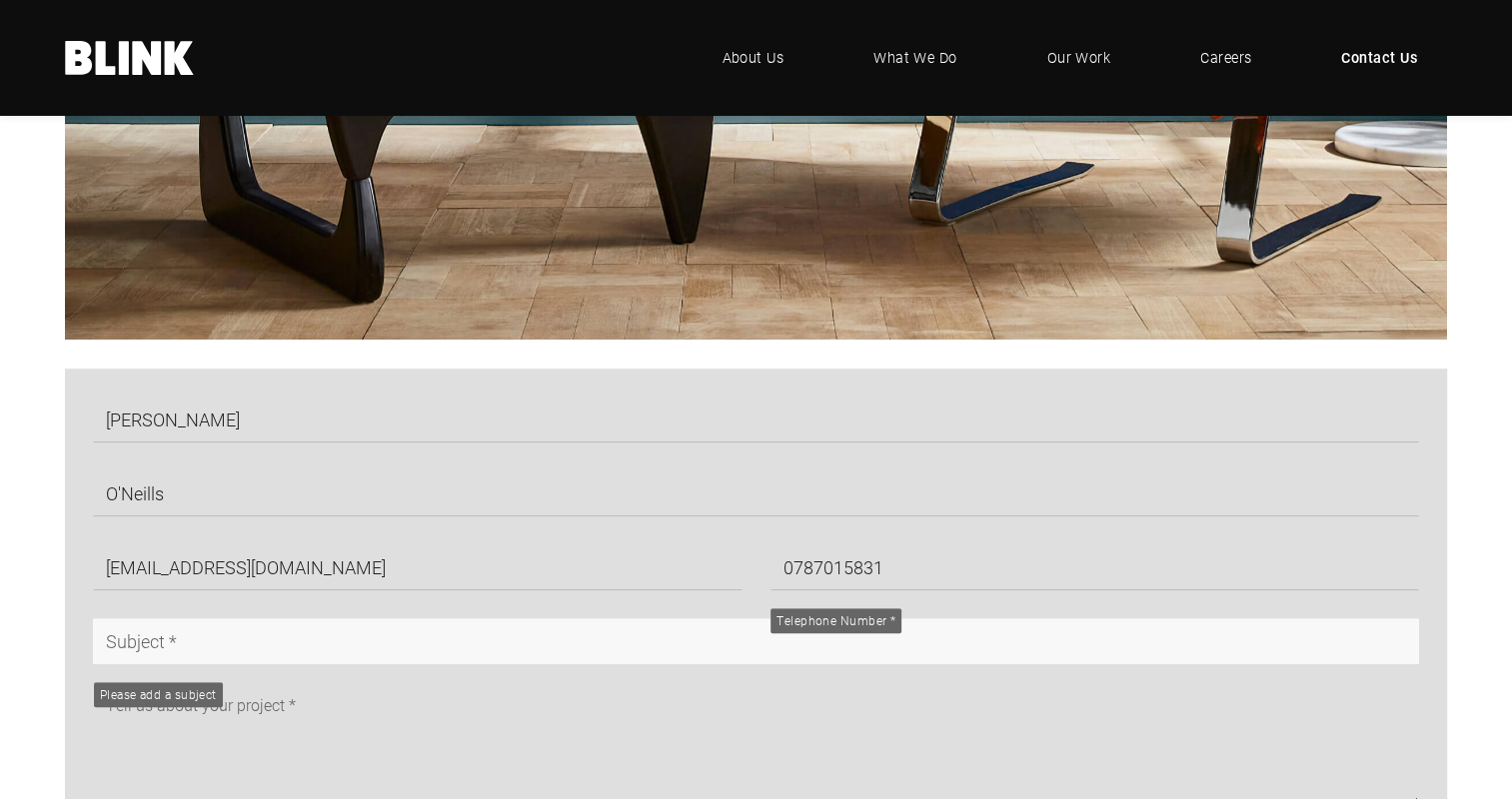 click at bounding box center [756, 641] 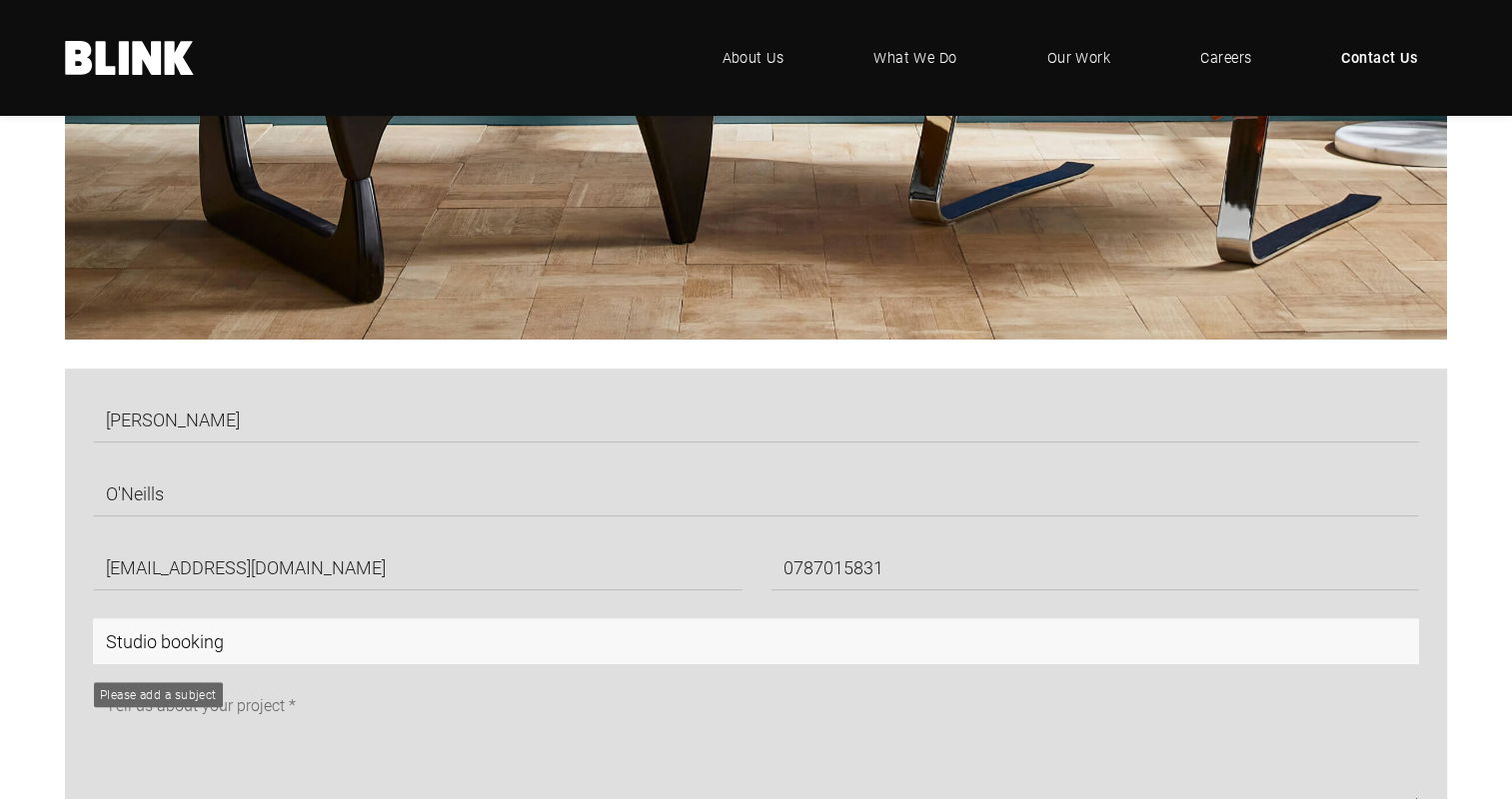 click on "Studio booking" at bounding box center (756, 641) 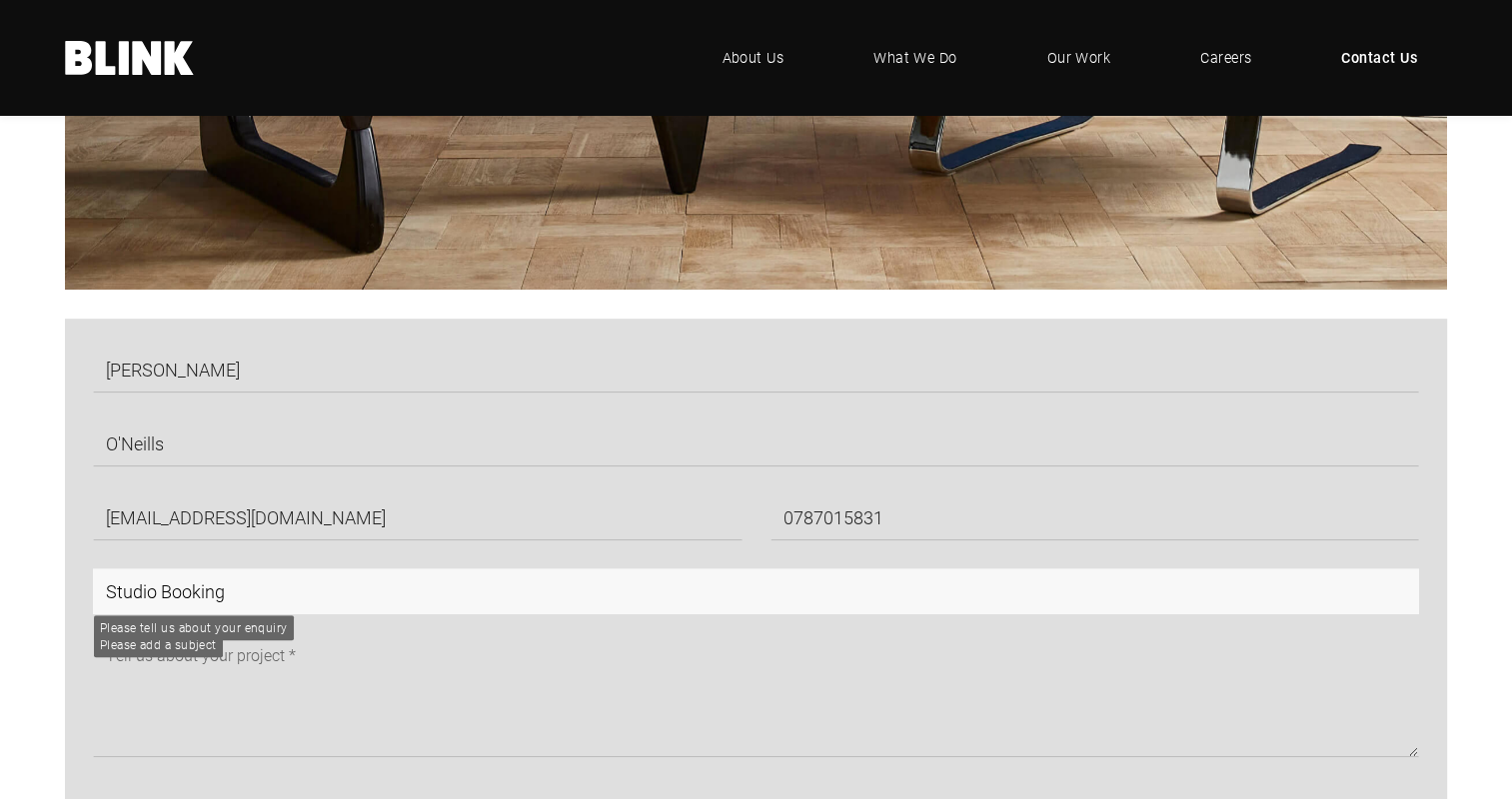 scroll, scrollTop: 1099, scrollLeft: 0, axis: vertical 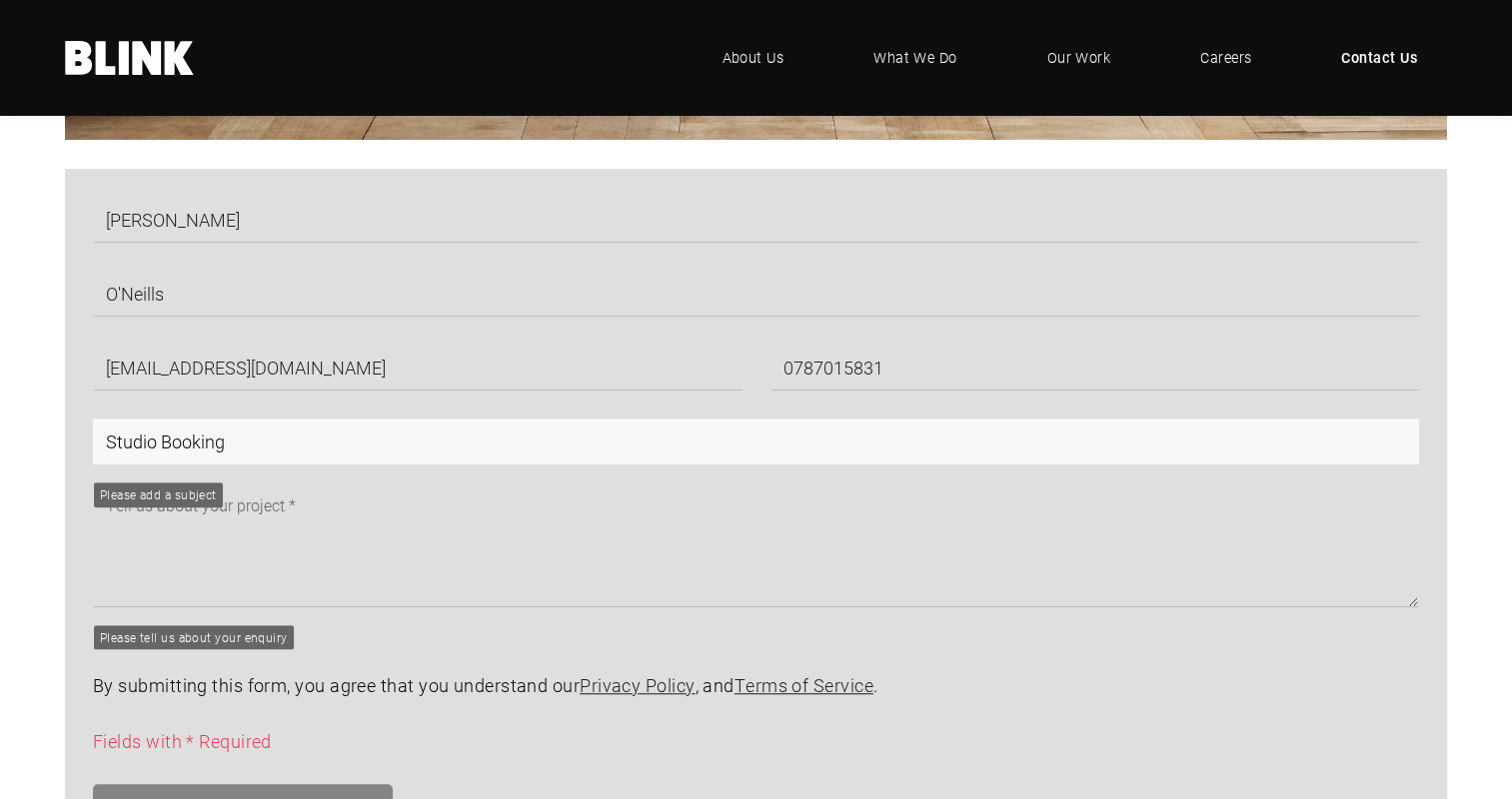 type on "Studio Booking" 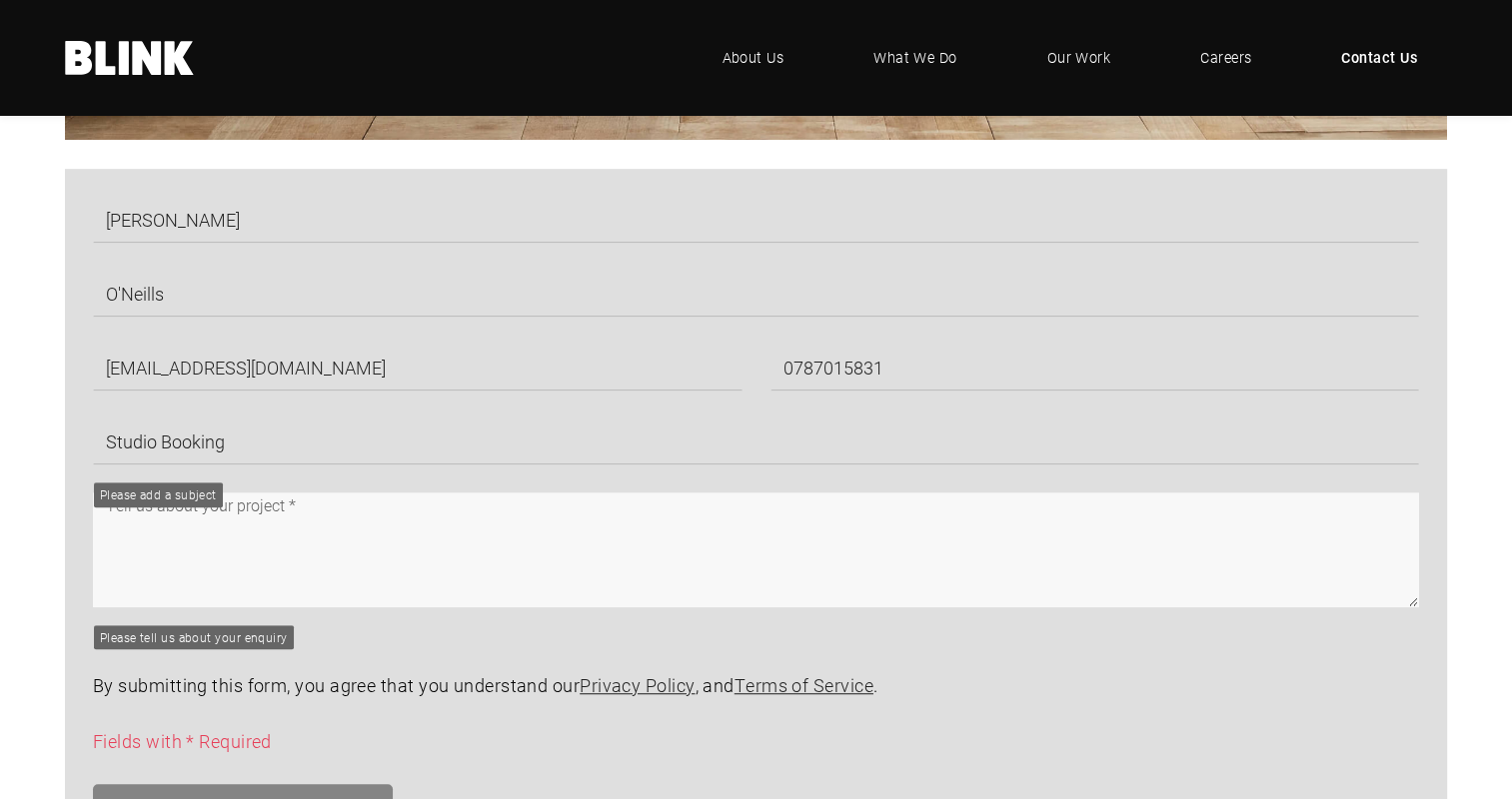 click at bounding box center (756, 549) 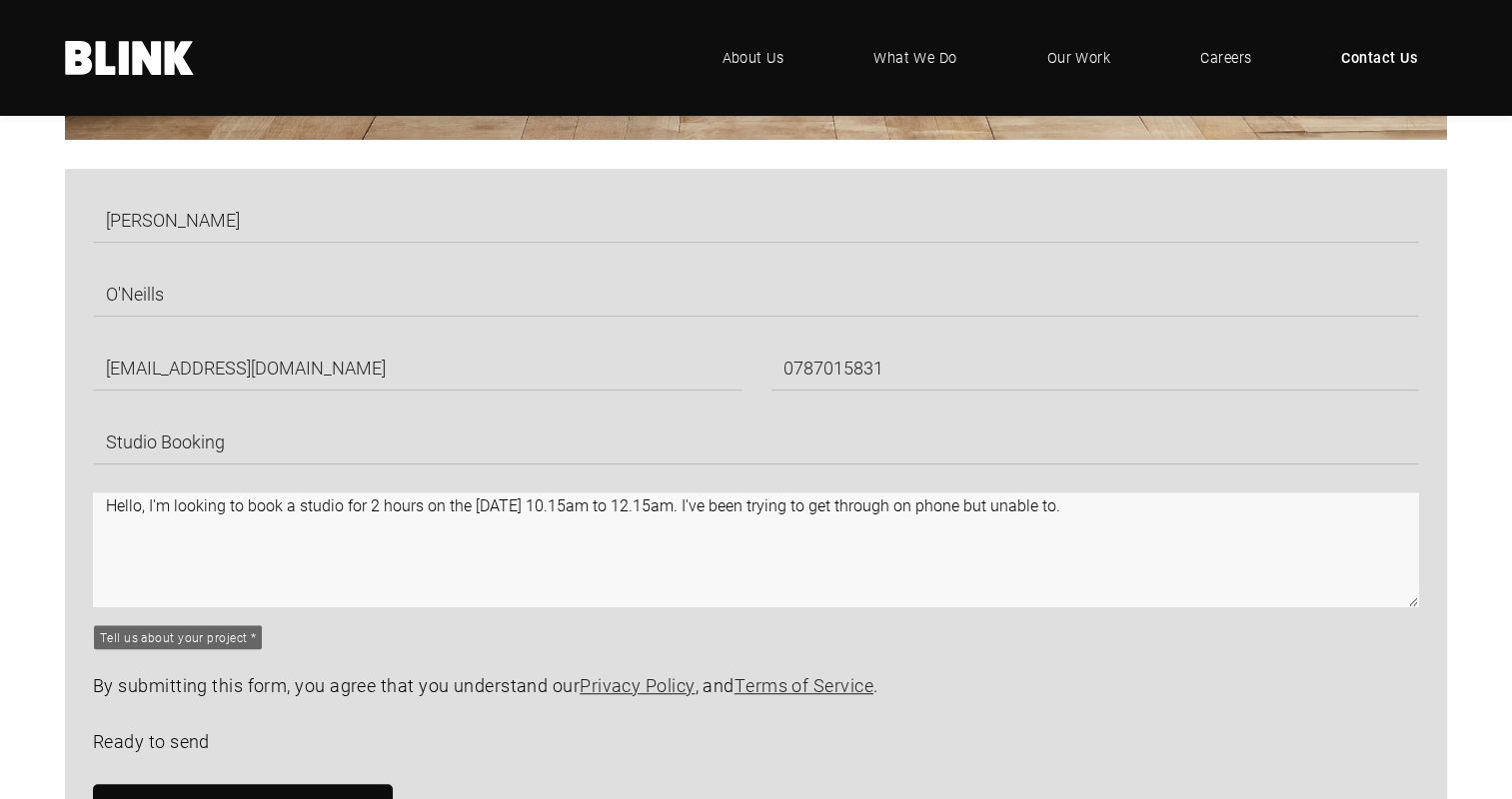 drag, startPoint x: 1141, startPoint y: 533, endPoint x: 711, endPoint y: 527, distance: 430.04186 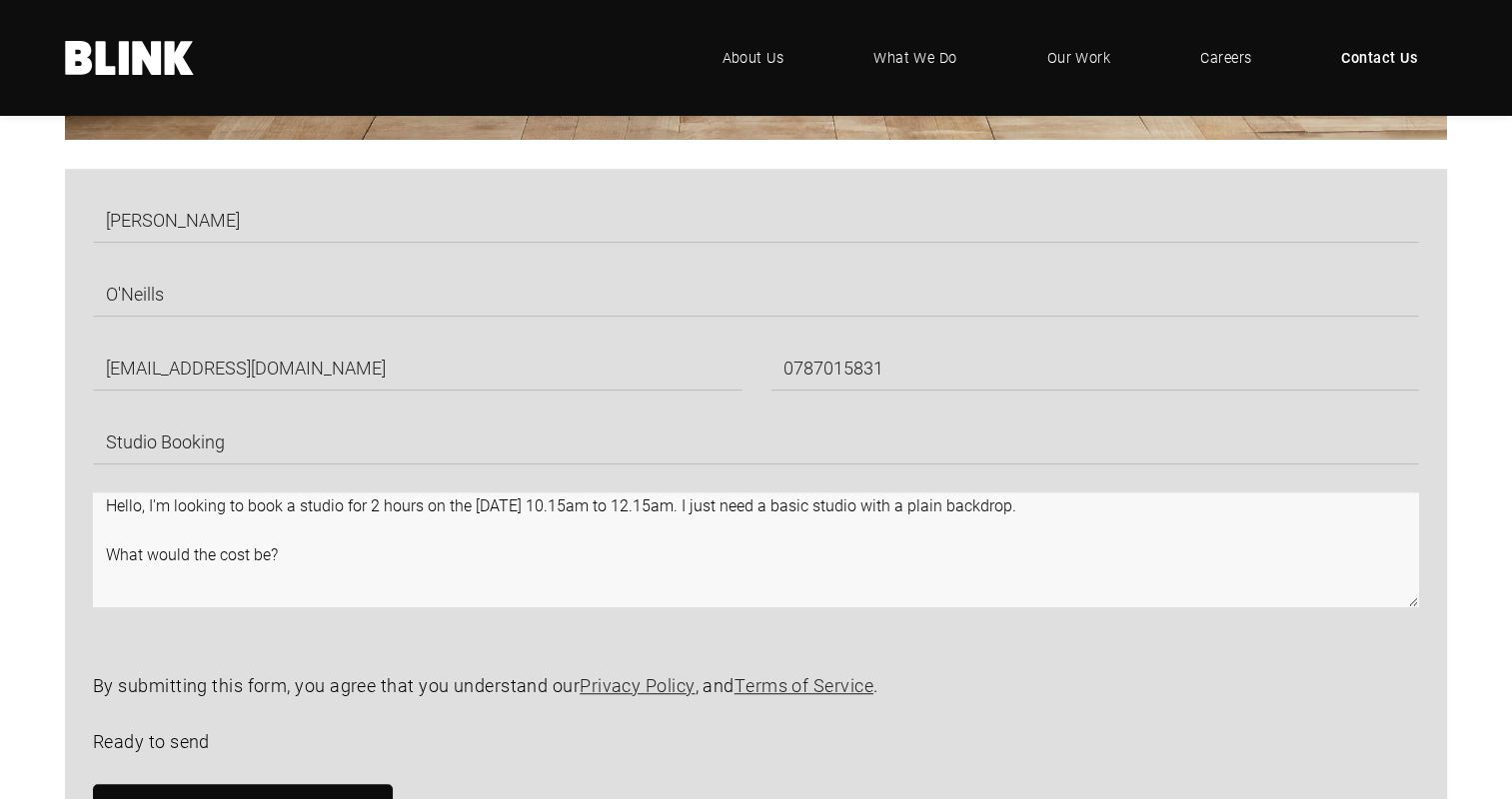 scroll, scrollTop: 1298, scrollLeft: 0, axis: vertical 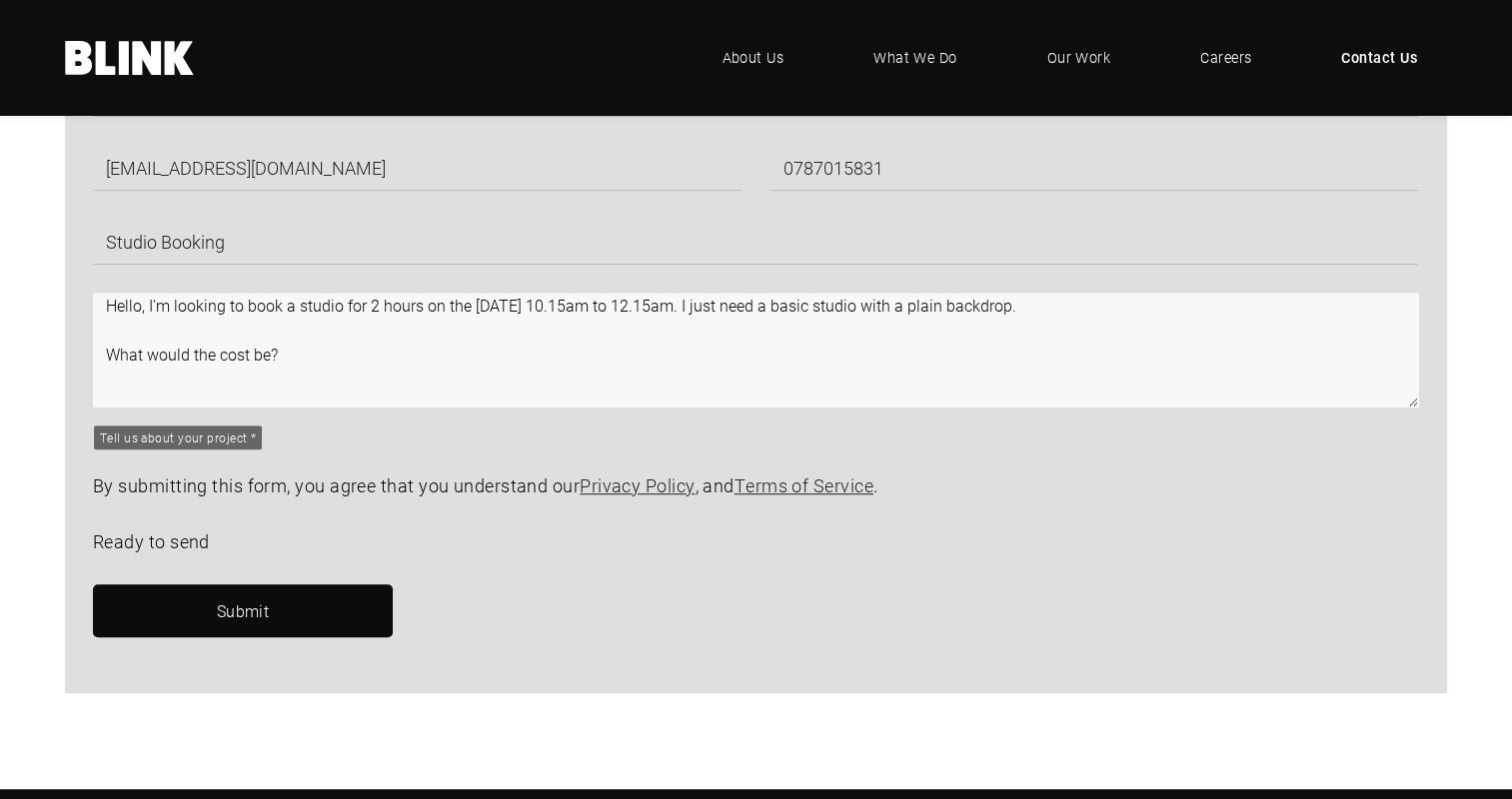 click on "Hello, I'm looking to book a studio for 2 hours on the [DATE] 10.15am to 12.15am. I just need a basic studio with a plain backdrop.
What would the cost be?" at bounding box center [756, 350] 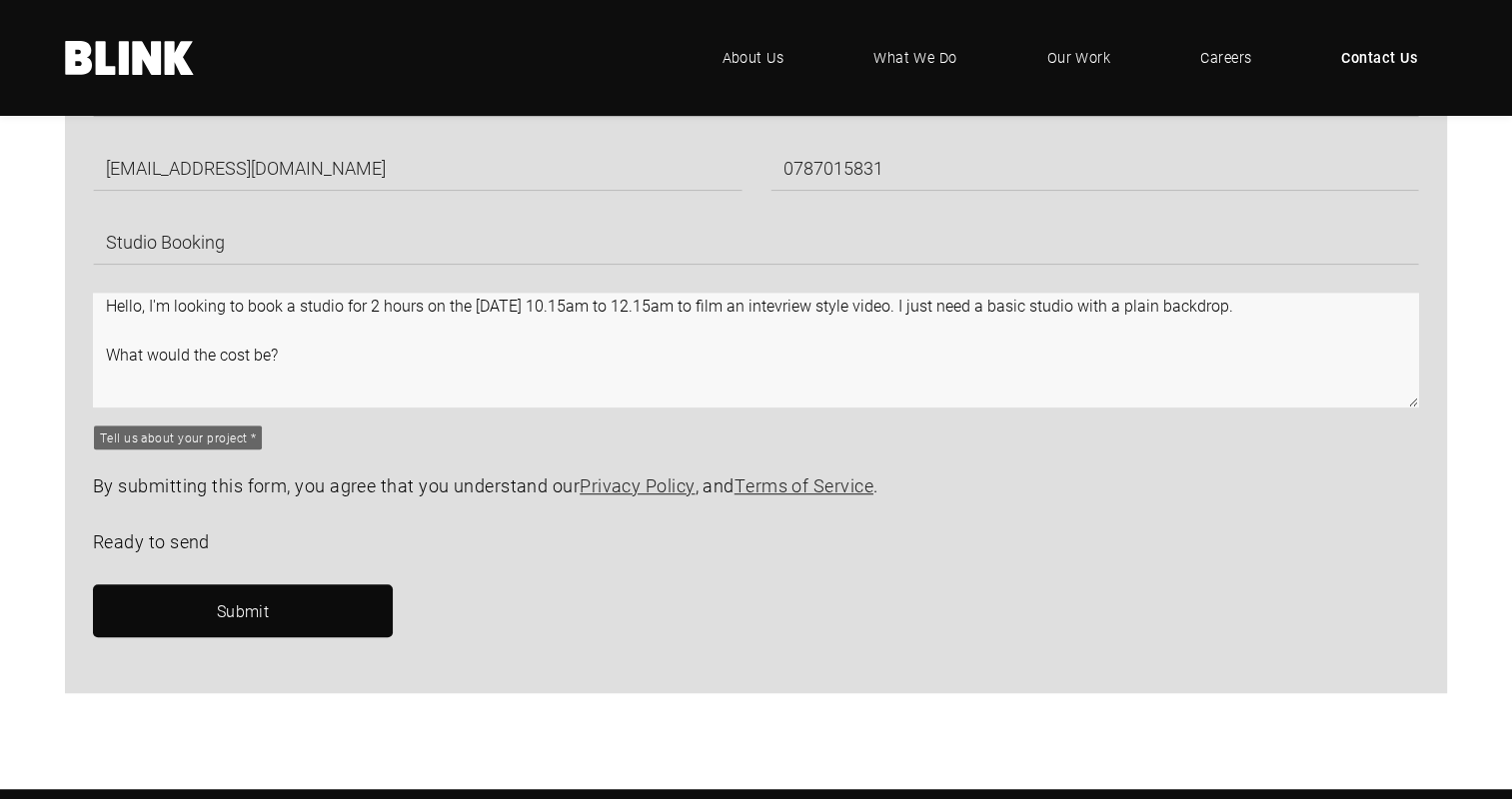 click on "Hello, I'm looking to book a studio for 2 hours on the [DATE] 10.15am to 12.15am to film an intevriew style video. I just need a basic studio with a plain backdrop.
What would the cost be?" at bounding box center [756, 350] 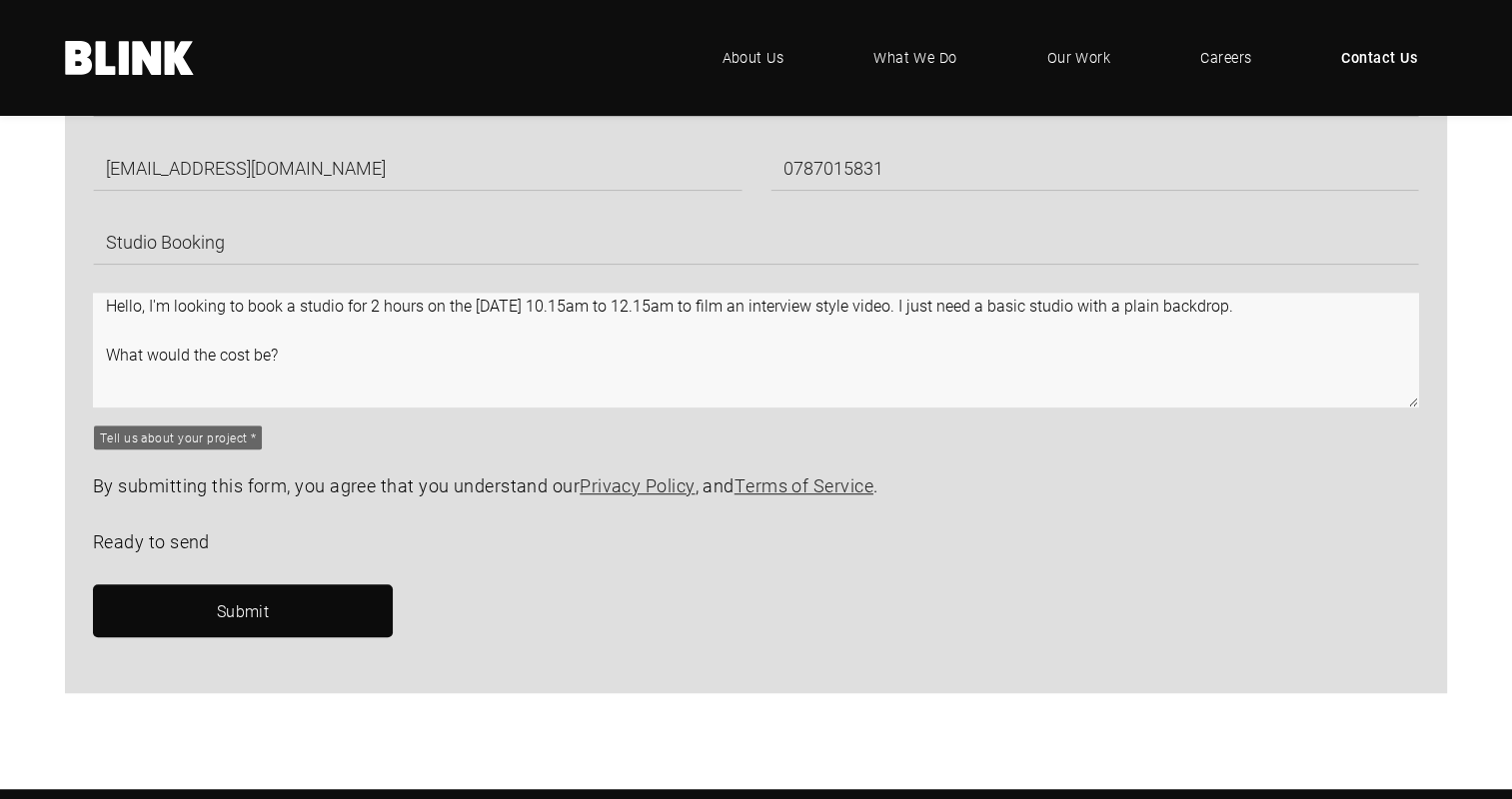 click on "Hello, I'm looking to book a studio for 2 hours on the [DATE] 10.15am to 12.15am to film an interview style video. I just need a basic studio with a plain backdrop.
What would the cost be?" at bounding box center [756, 350] 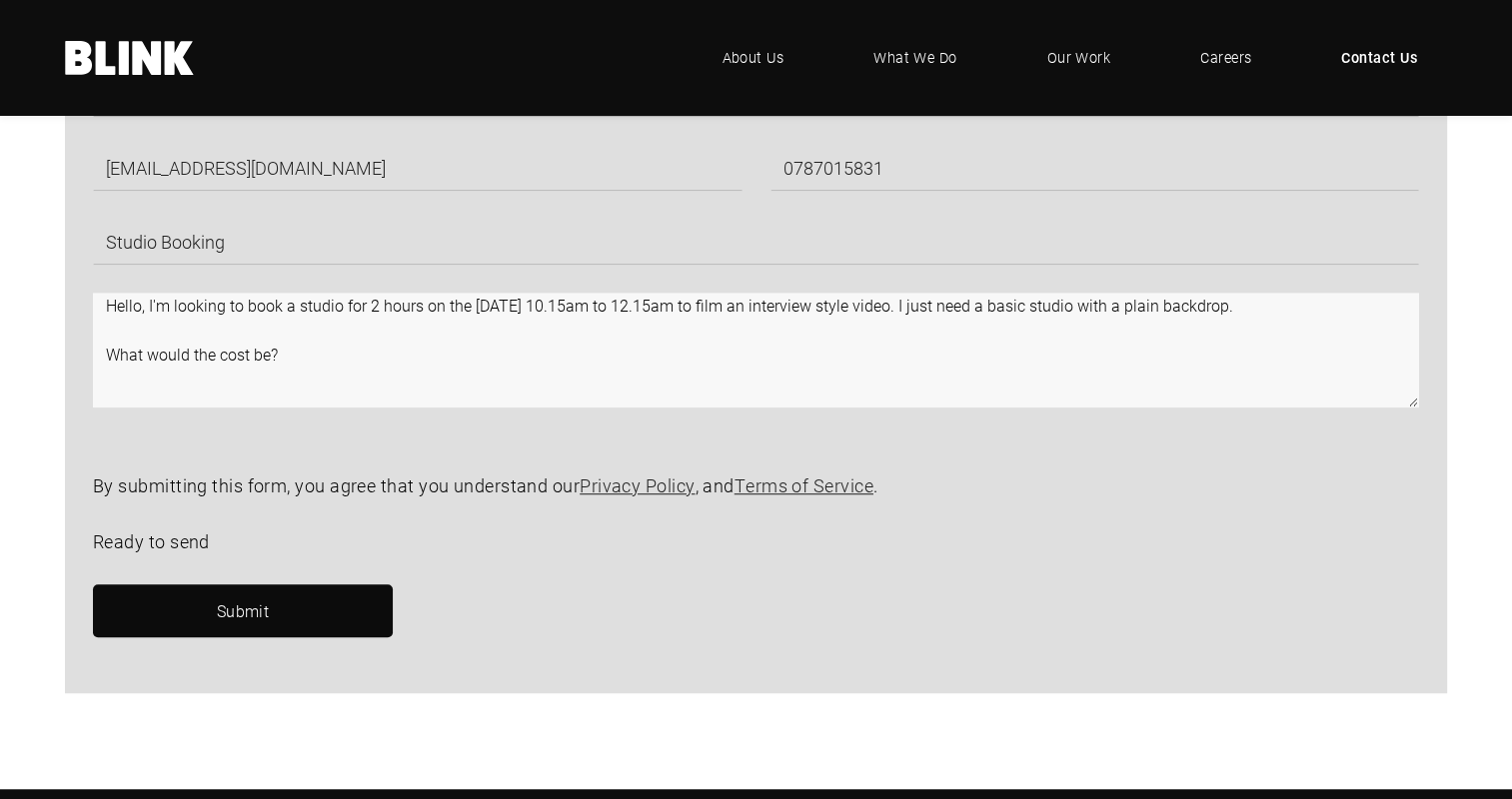 drag, startPoint x: 305, startPoint y: 374, endPoint x: 1, endPoint y: 290, distance: 315.3918 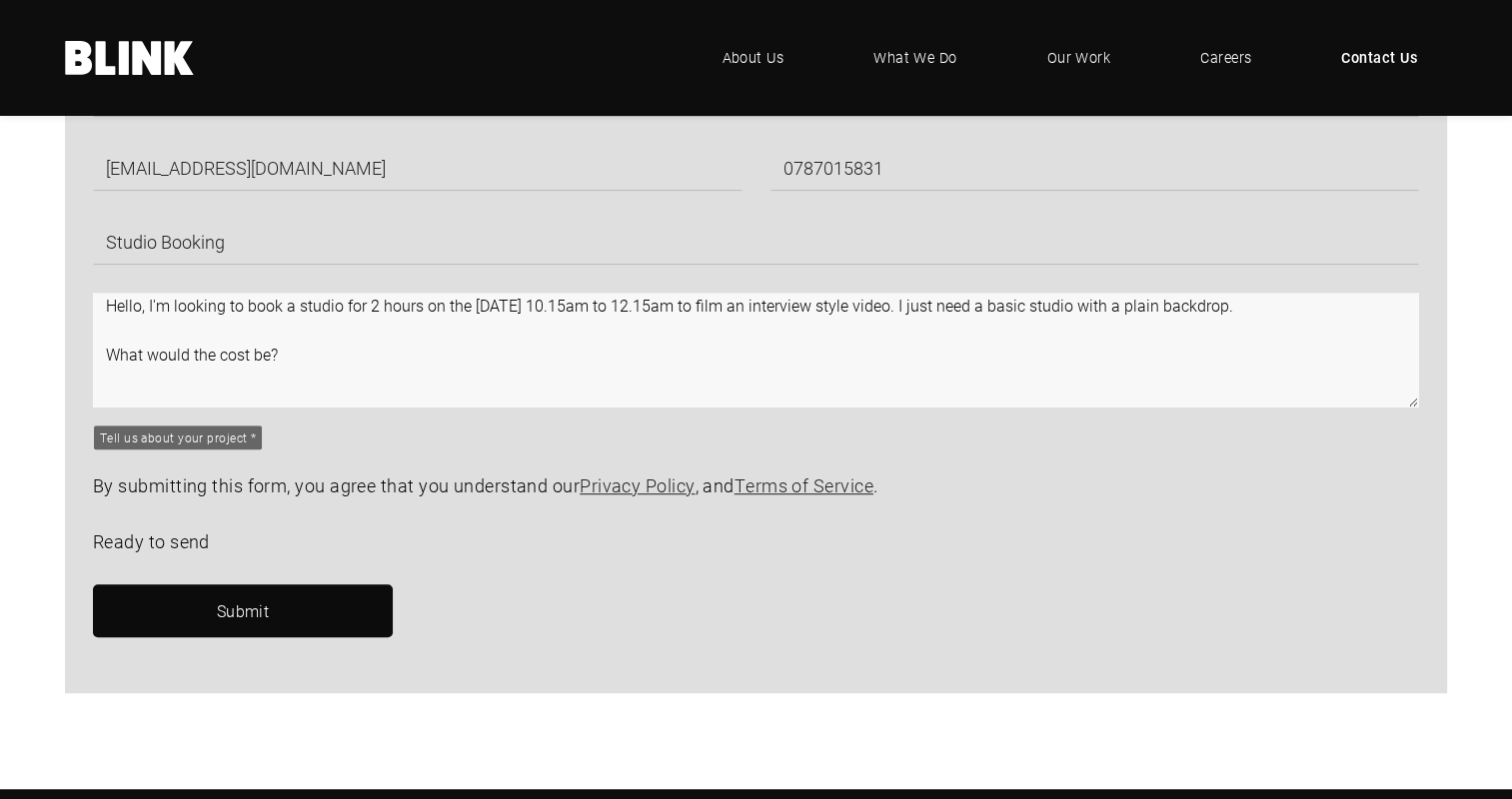 click on "Hello, I'm looking to book a studio for 2 hours on the [DATE] 10.15am to 12.15am to film an interview style video. I just need a basic studio with a plain backdrop.
What would the cost be?" at bounding box center [756, 350] 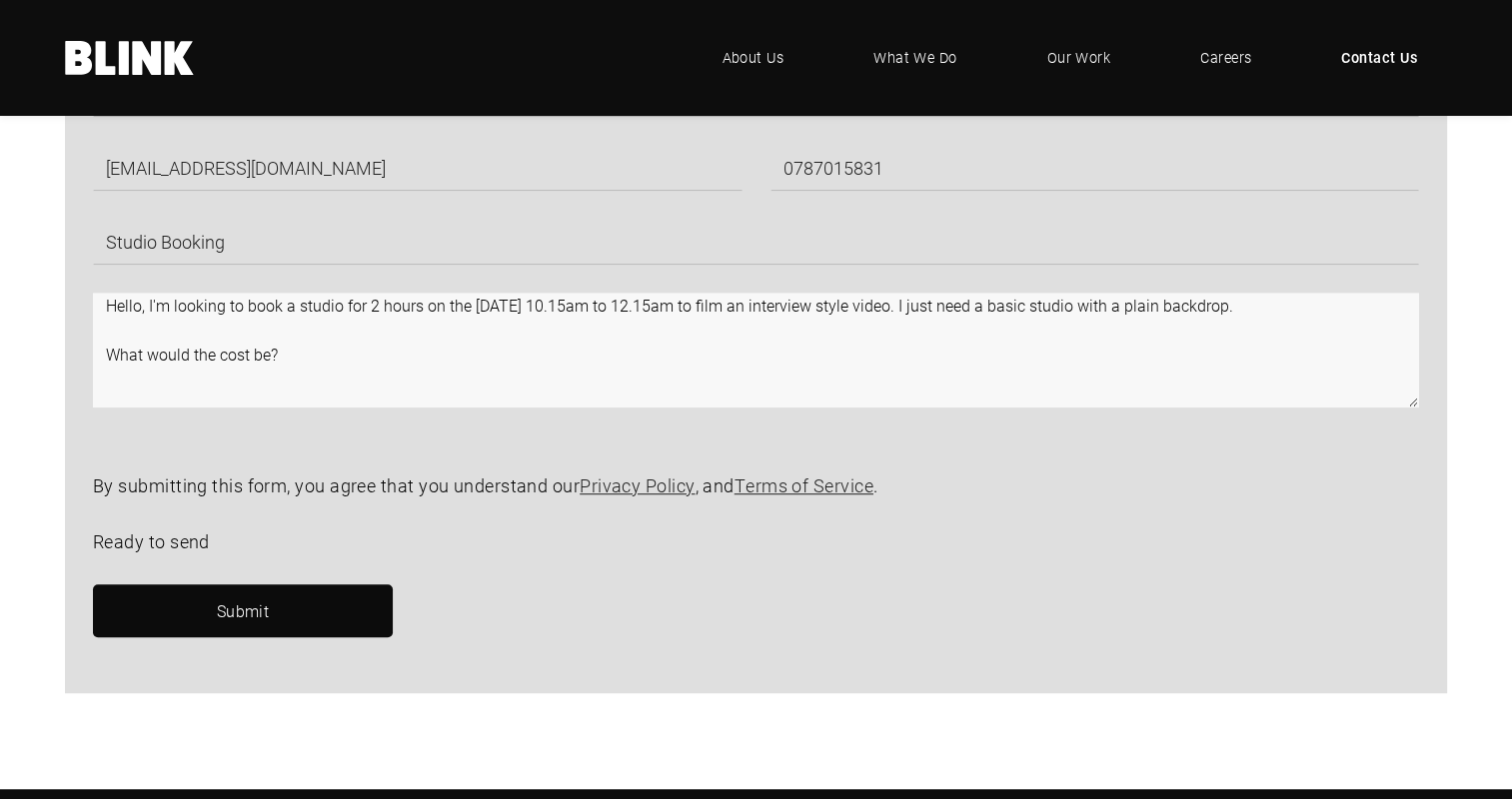 drag, startPoint x: 324, startPoint y: 389, endPoint x: 5, endPoint y: 246, distance: 349.58547 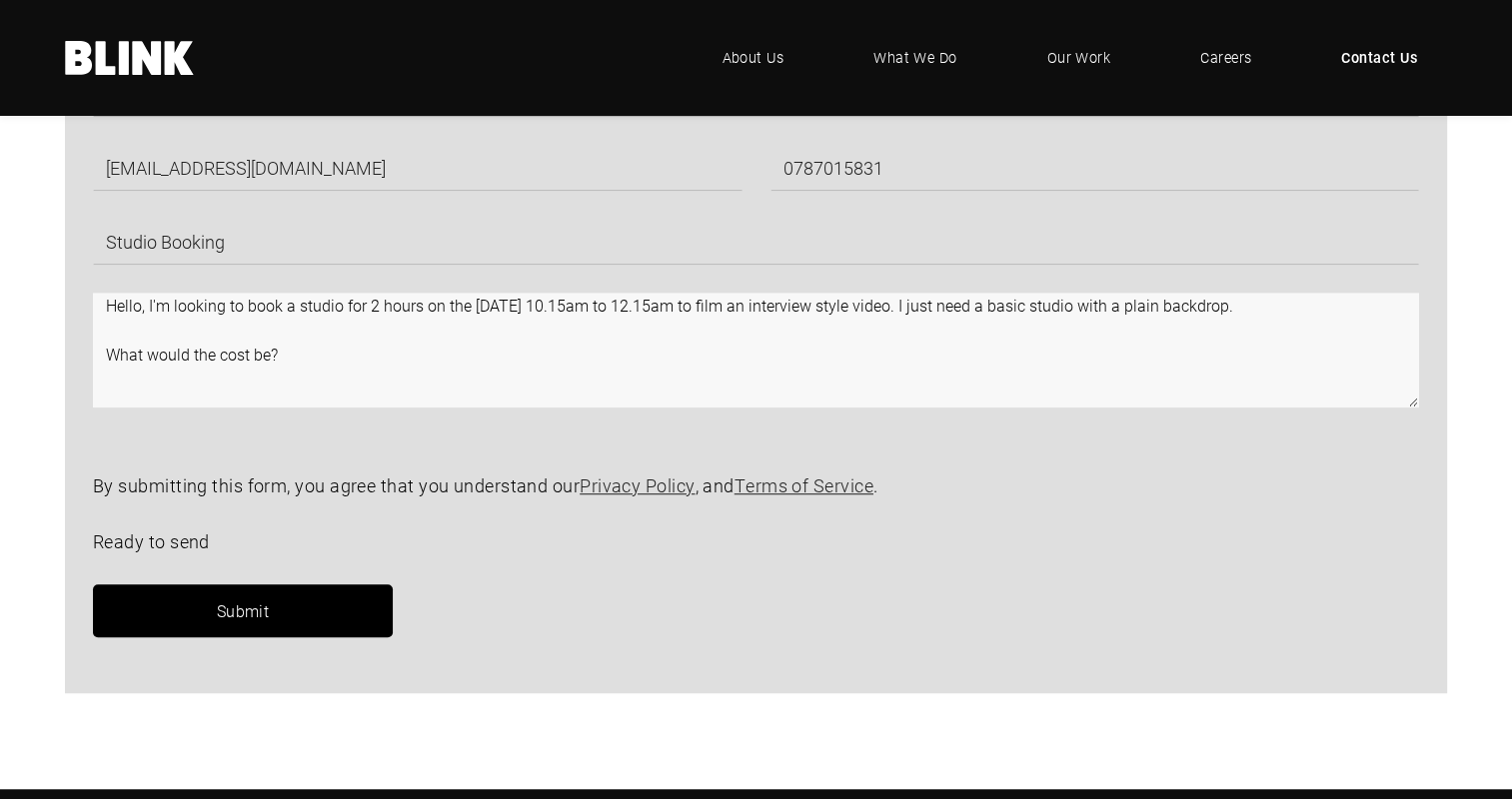 type on "Hello, I'm looking to book a studio for 2 hours on the [DATE] 10.15am to 12.15am to film an interview style video. I just need a basic studio with a plain backdrop.
What would the cost be?" 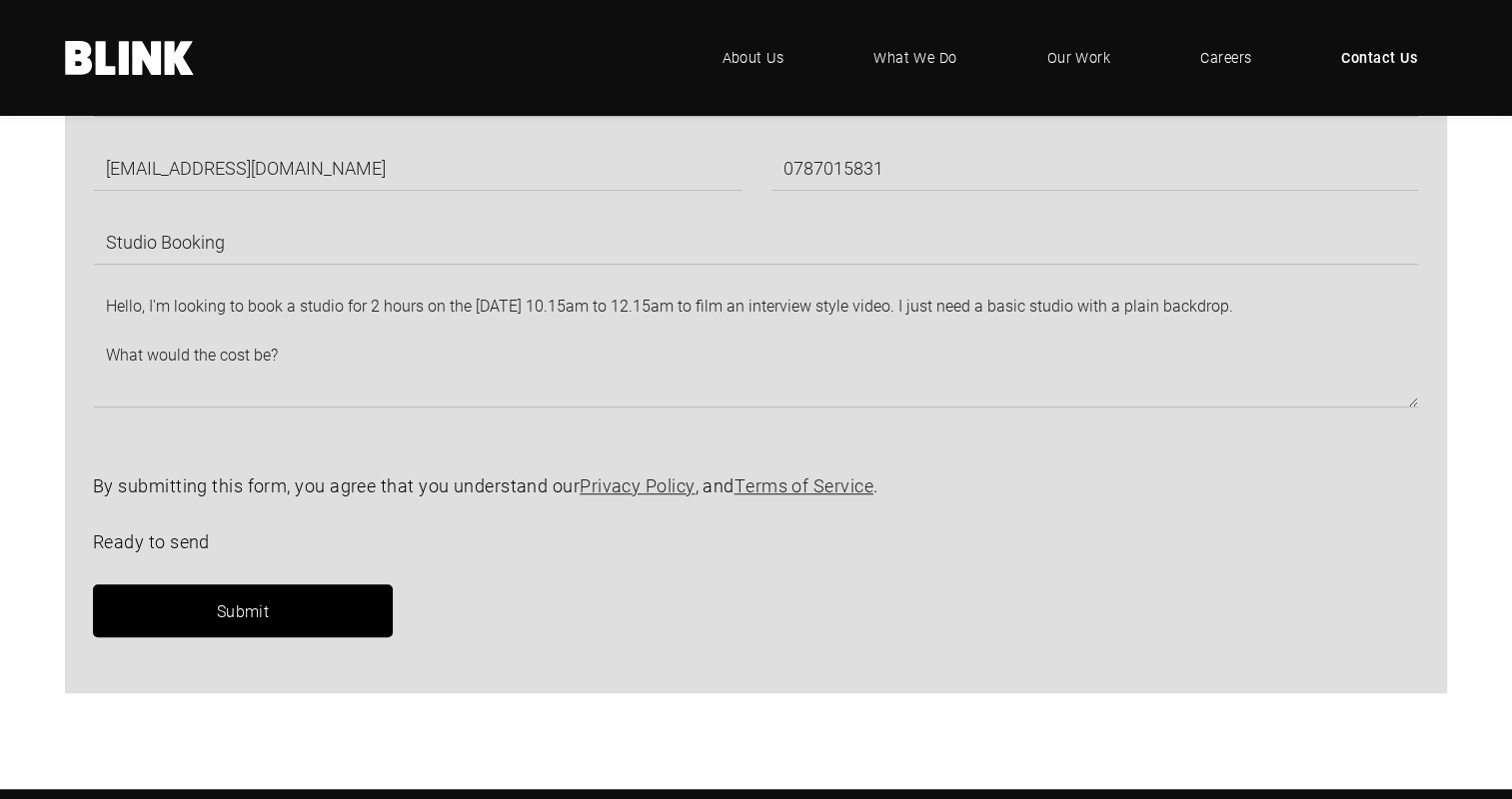 click on "Submit" at bounding box center [243, 610] 